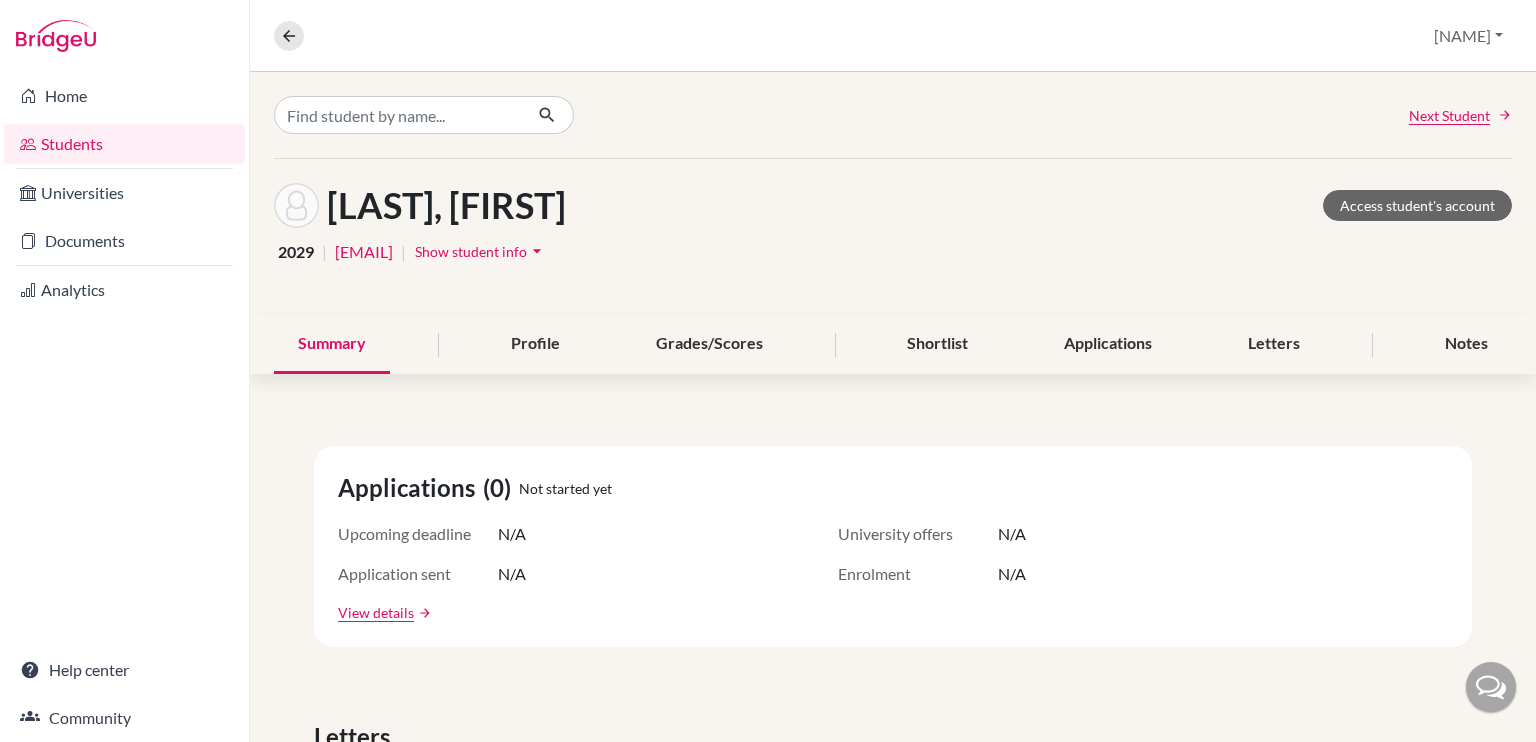 scroll, scrollTop: 0, scrollLeft: 0, axis: both 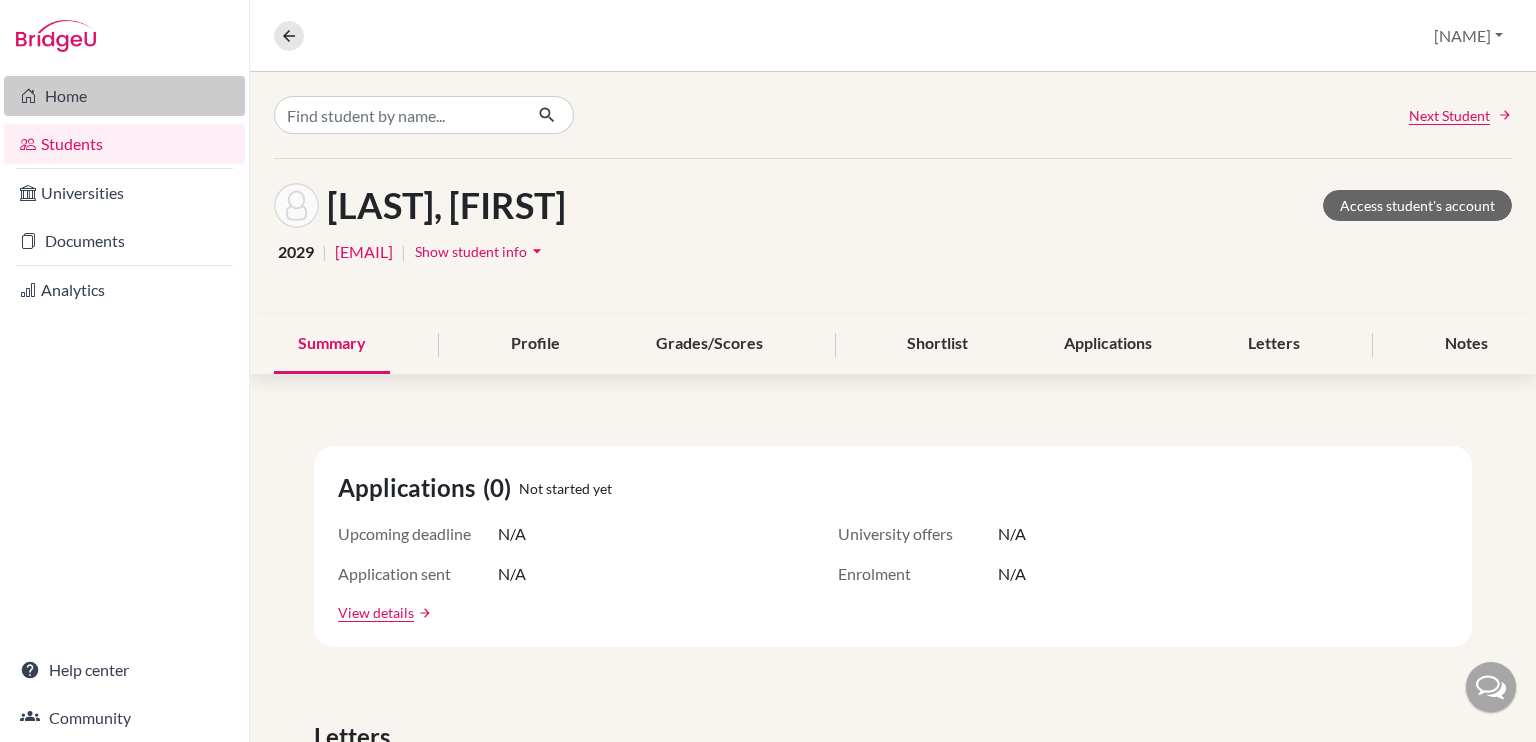 click on "Home" at bounding box center (124, 96) 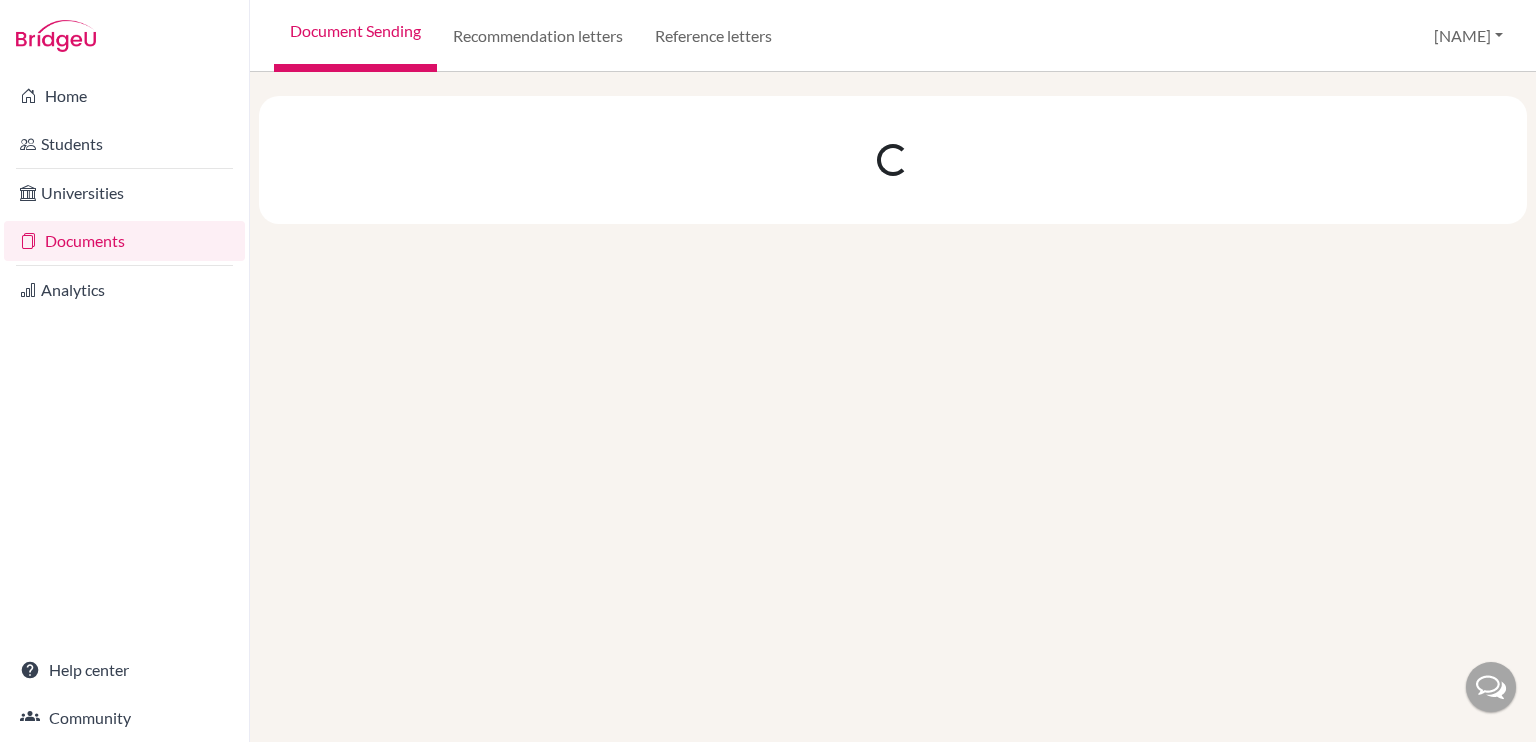 scroll, scrollTop: 0, scrollLeft: 0, axis: both 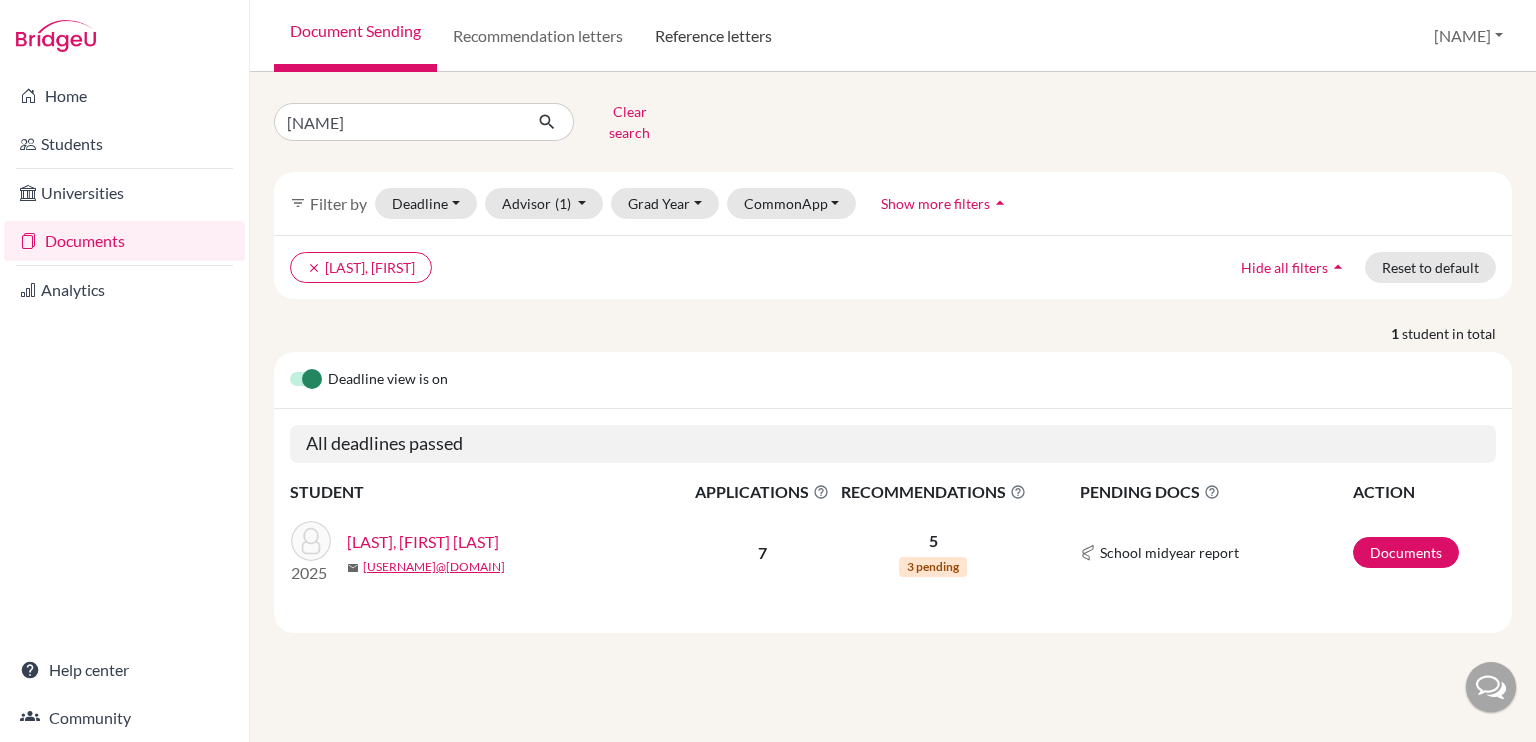 click on "Reference letters" at bounding box center (713, 36) 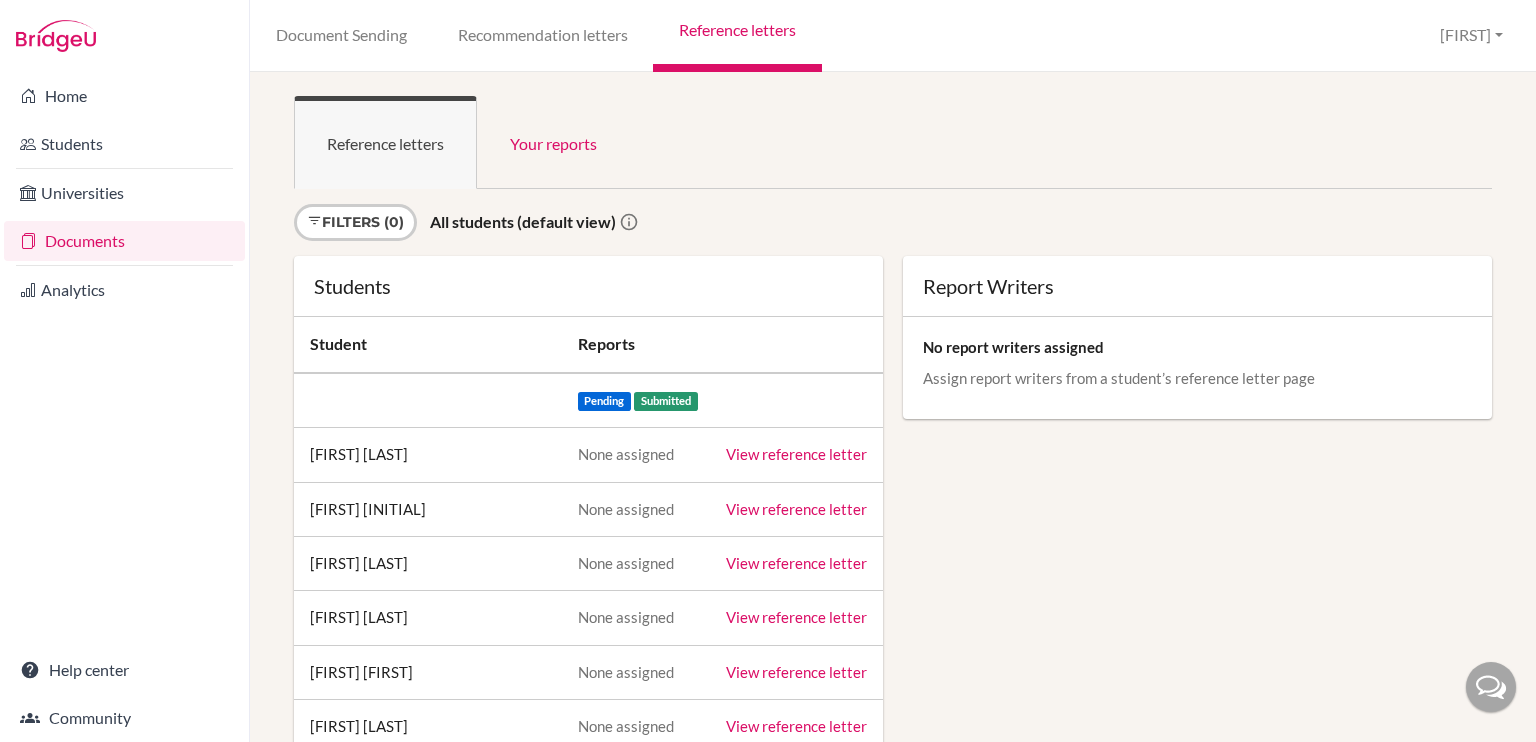 scroll, scrollTop: 0, scrollLeft: 0, axis: both 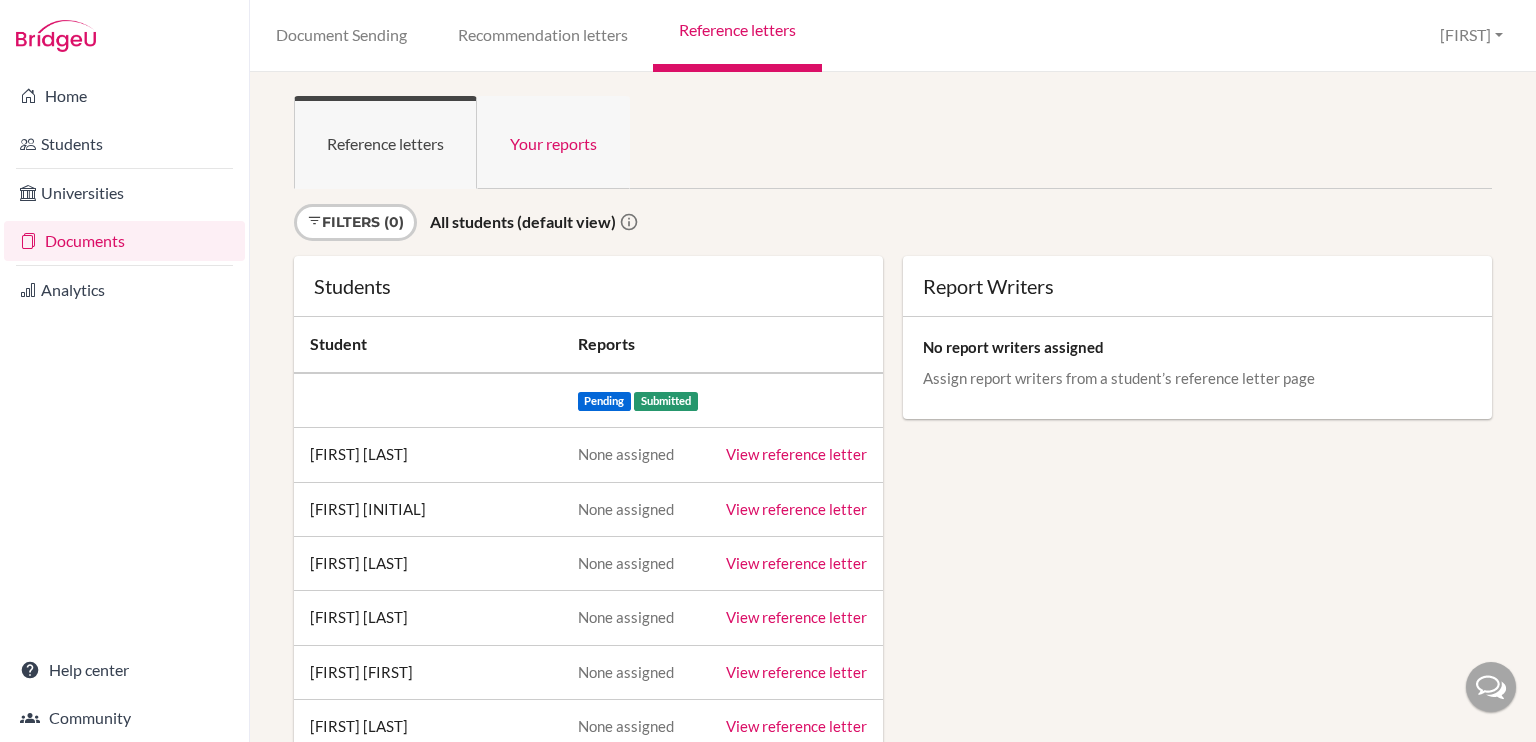 click on "Your reports" at bounding box center [553, 142] 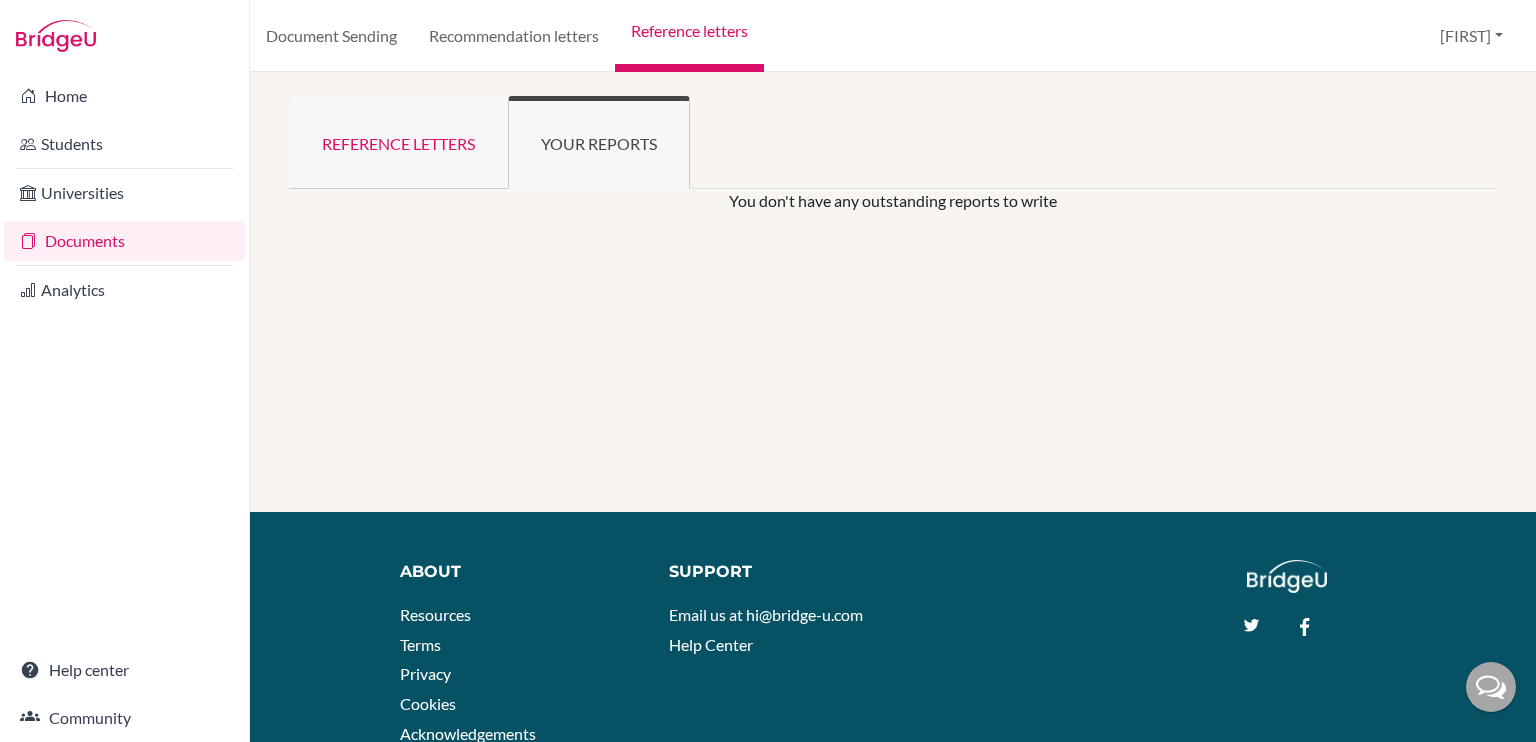scroll, scrollTop: 0, scrollLeft: 0, axis: both 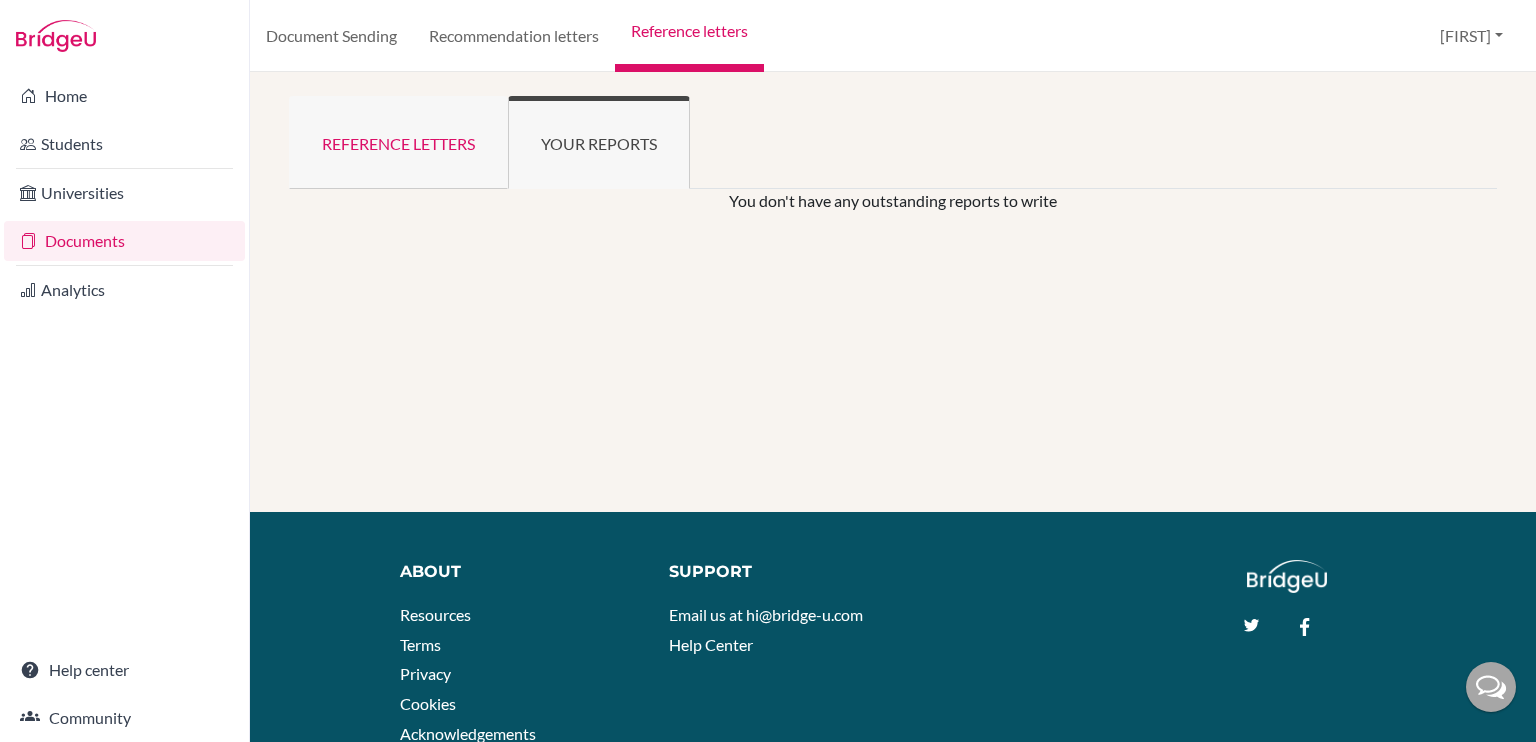 click on "Reference letters" at bounding box center [398, 142] 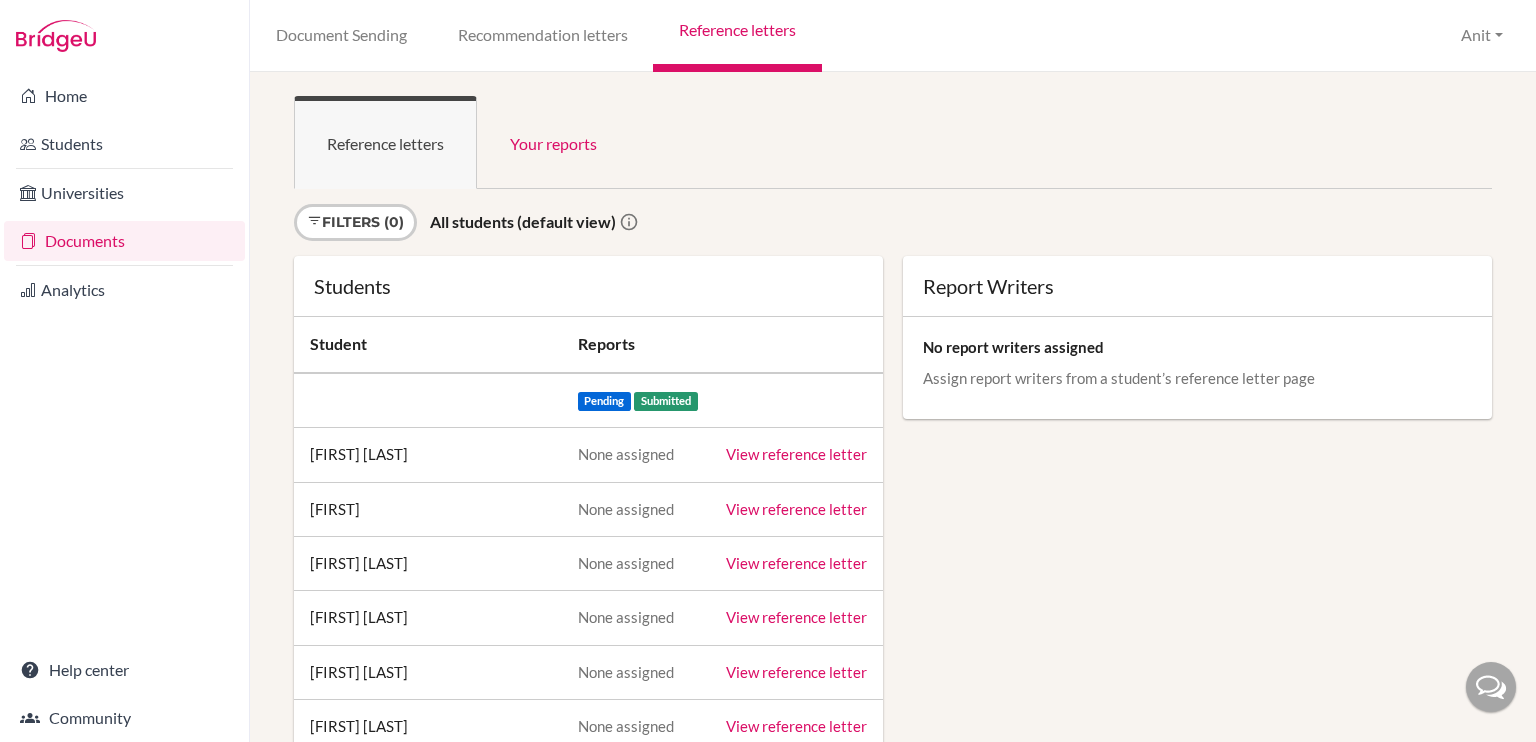 scroll, scrollTop: 0, scrollLeft: 0, axis: both 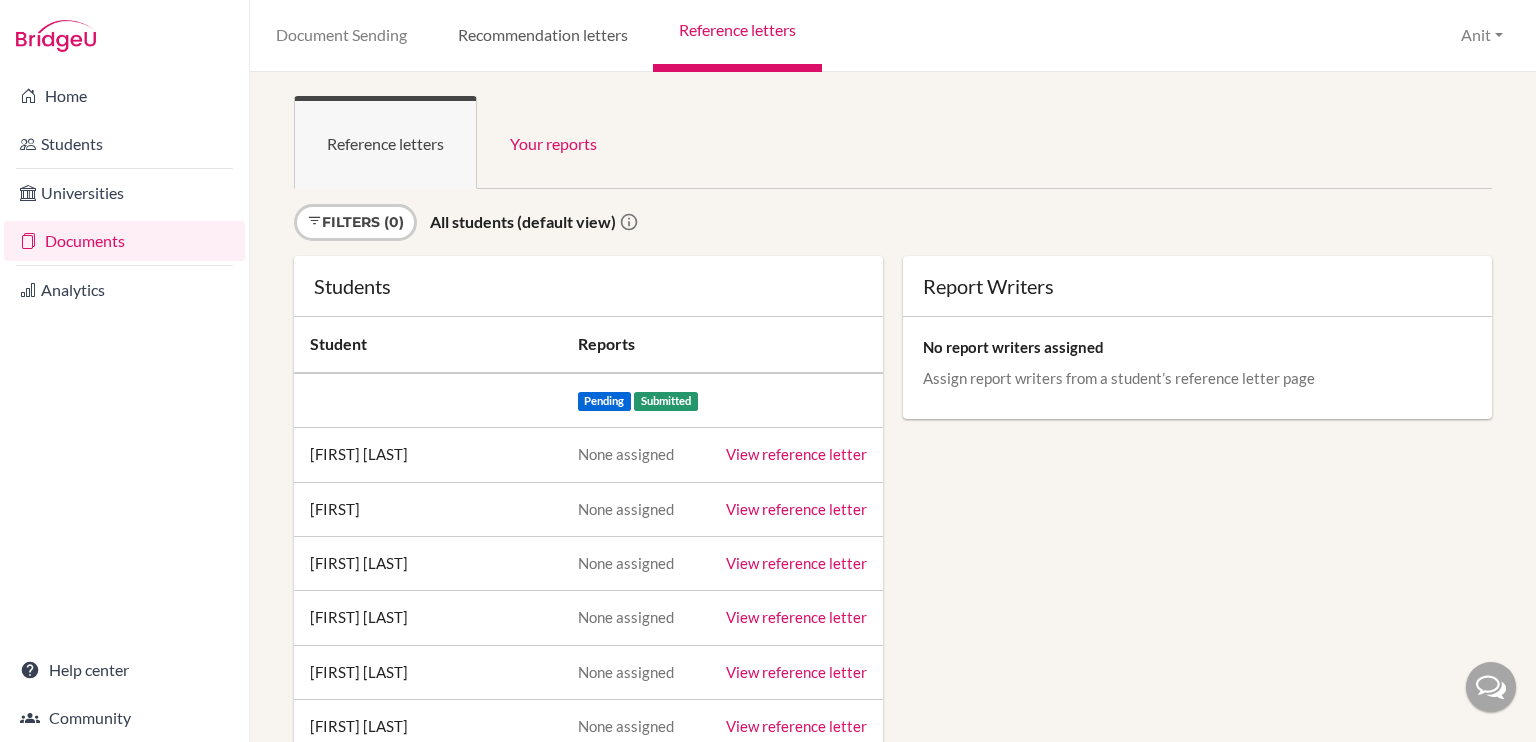 click on "Recommendation letters" at bounding box center [542, 36] 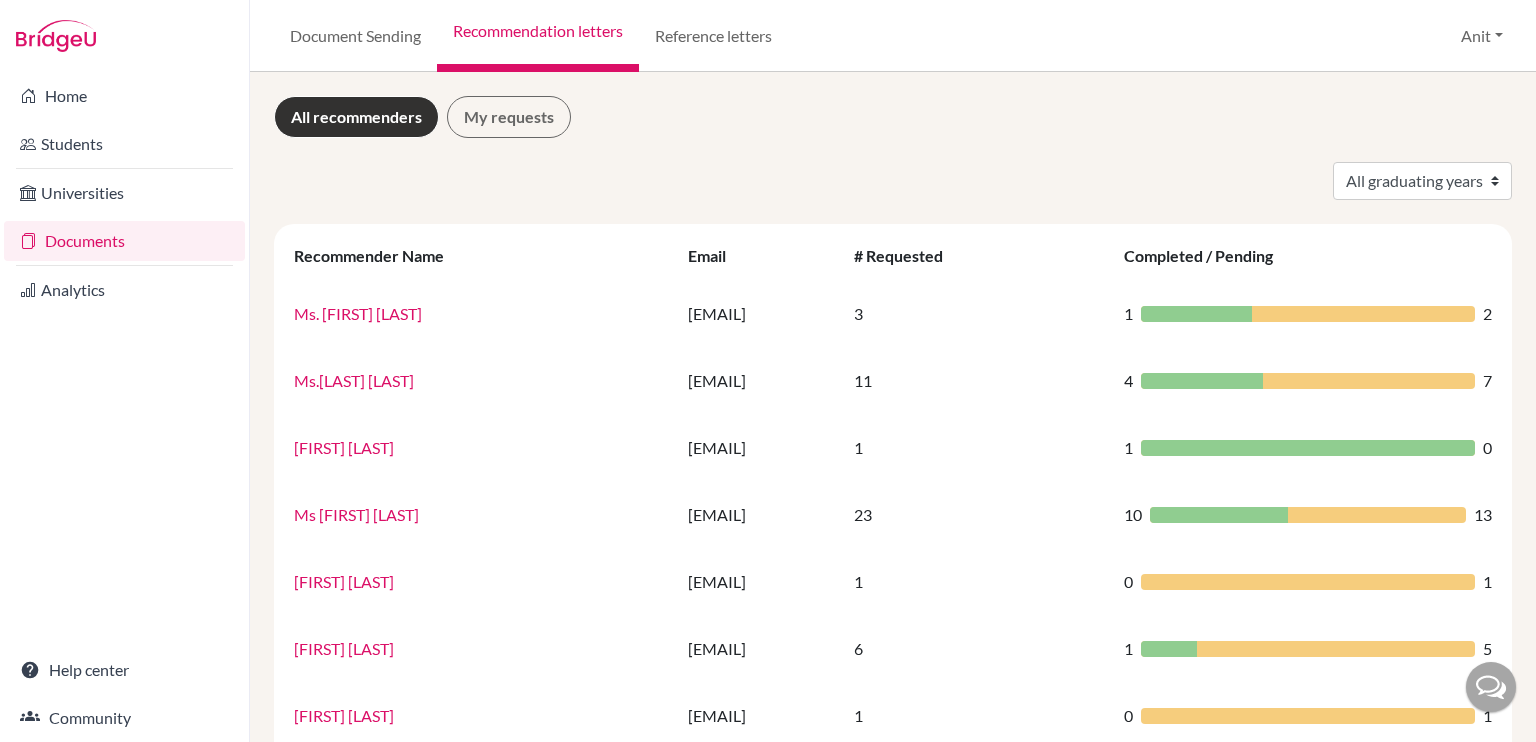 scroll, scrollTop: 0, scrollLeft: 0, axis: both 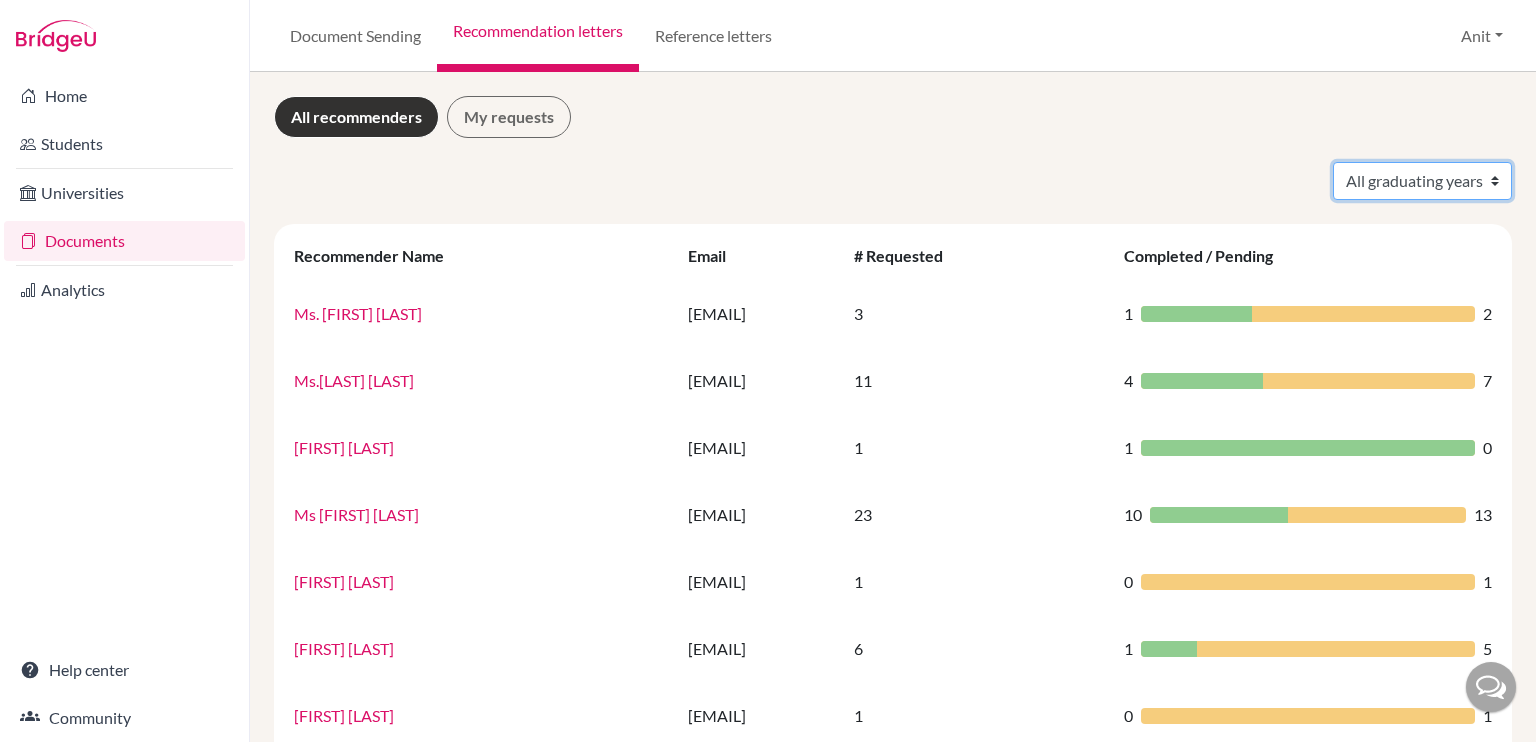 click on "All graduating years 2020 2021 2022 2023 2024 2025 2026 2027 2028" at bounding box center [1422, 181] 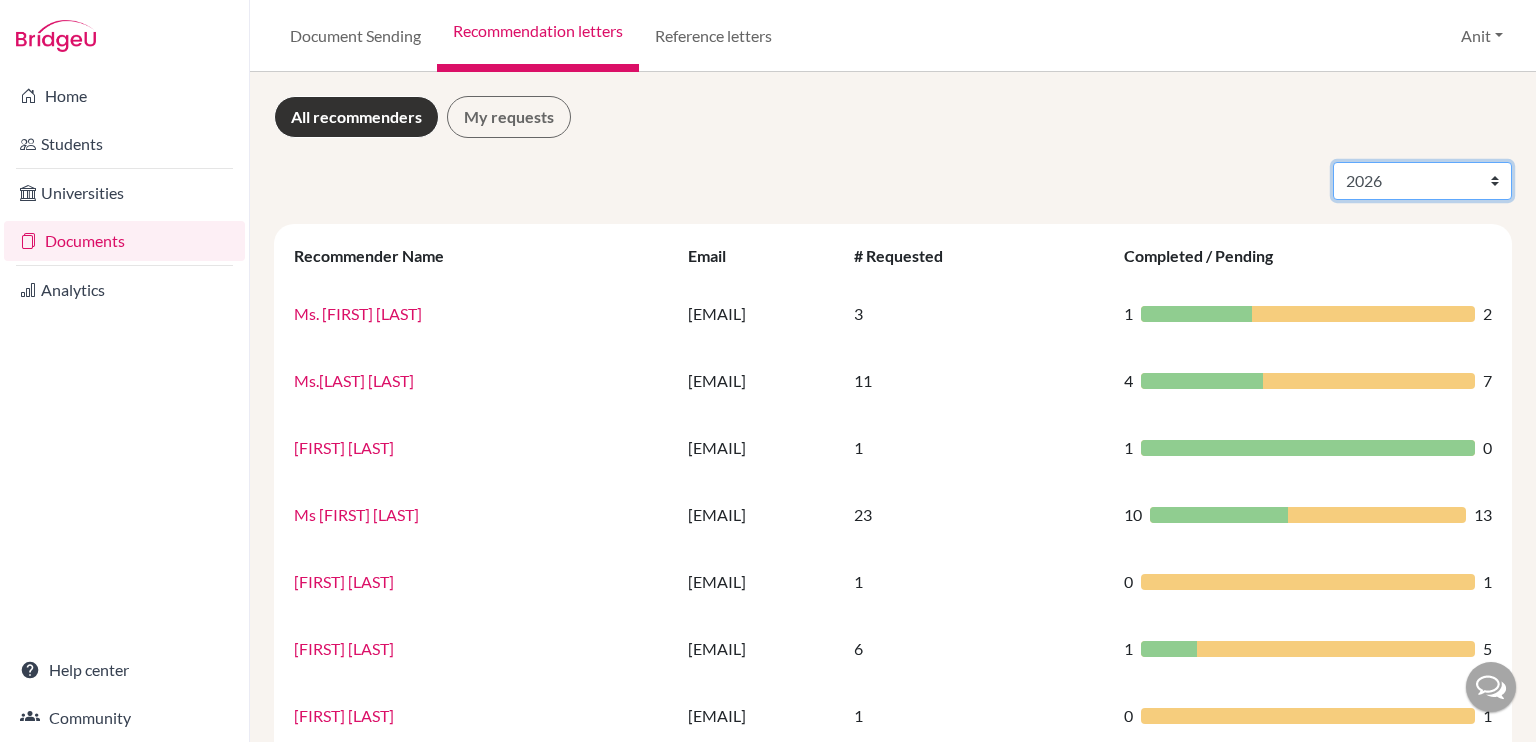 click on "All graduating years 2020 2021 2022 2023 2024 2025 2026 2027 2028" at bounding box center [1422, 181] 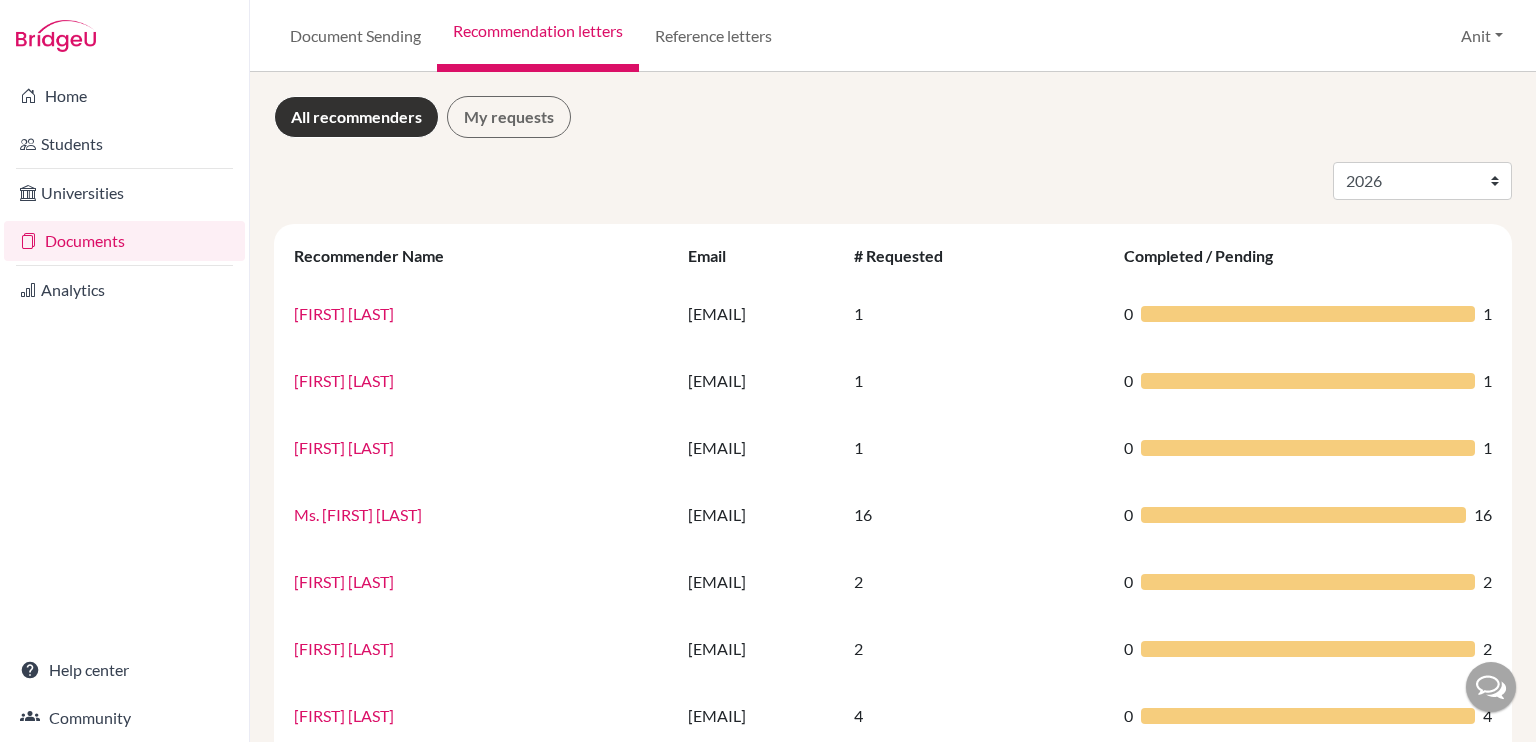 select on "2026" 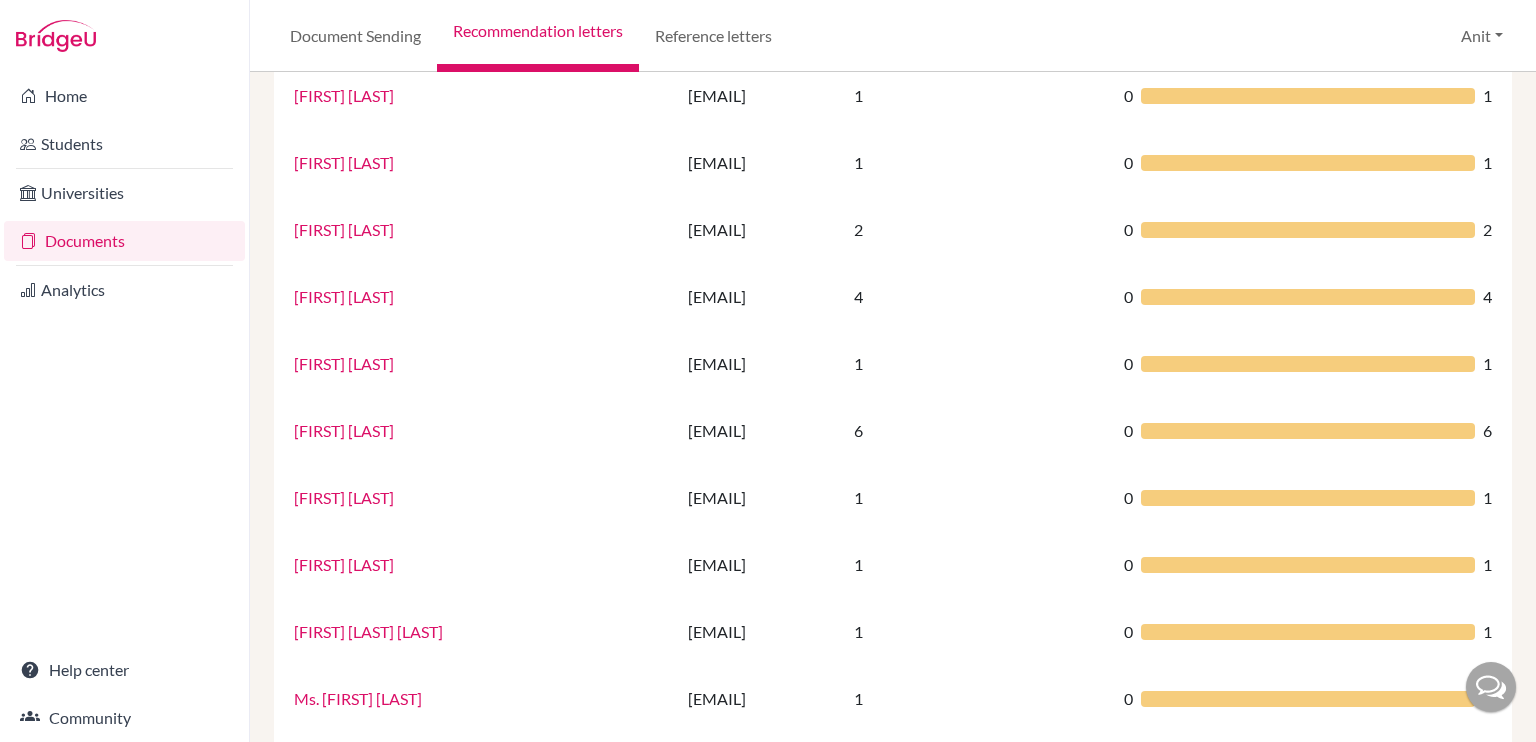 scroll, scrollTop: 1000, scrollLeft: 0, axis: vertical 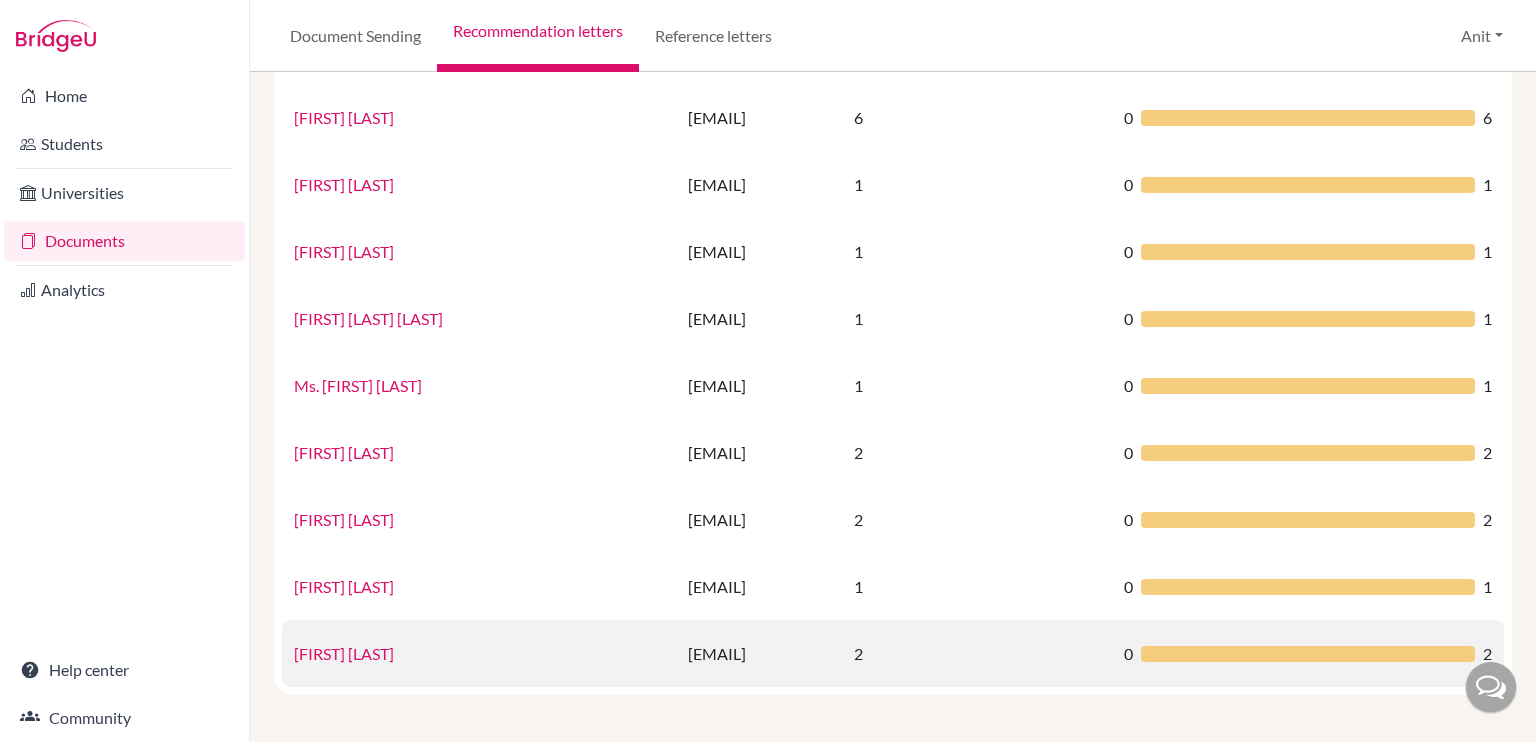 click on "Tulika Pushkarna" at bounding box center [344, 653] 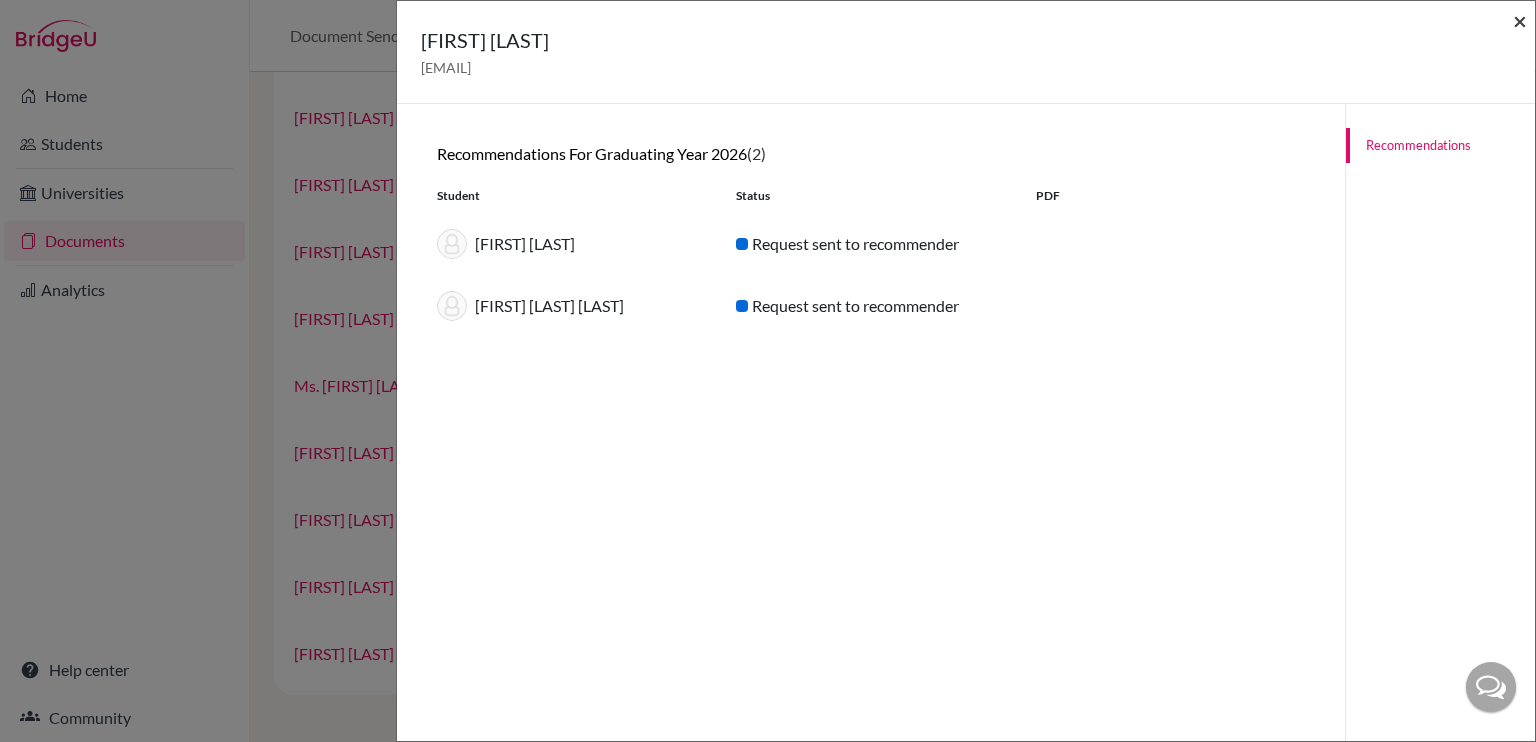 click on "×" at bounding box center (1520, 20) 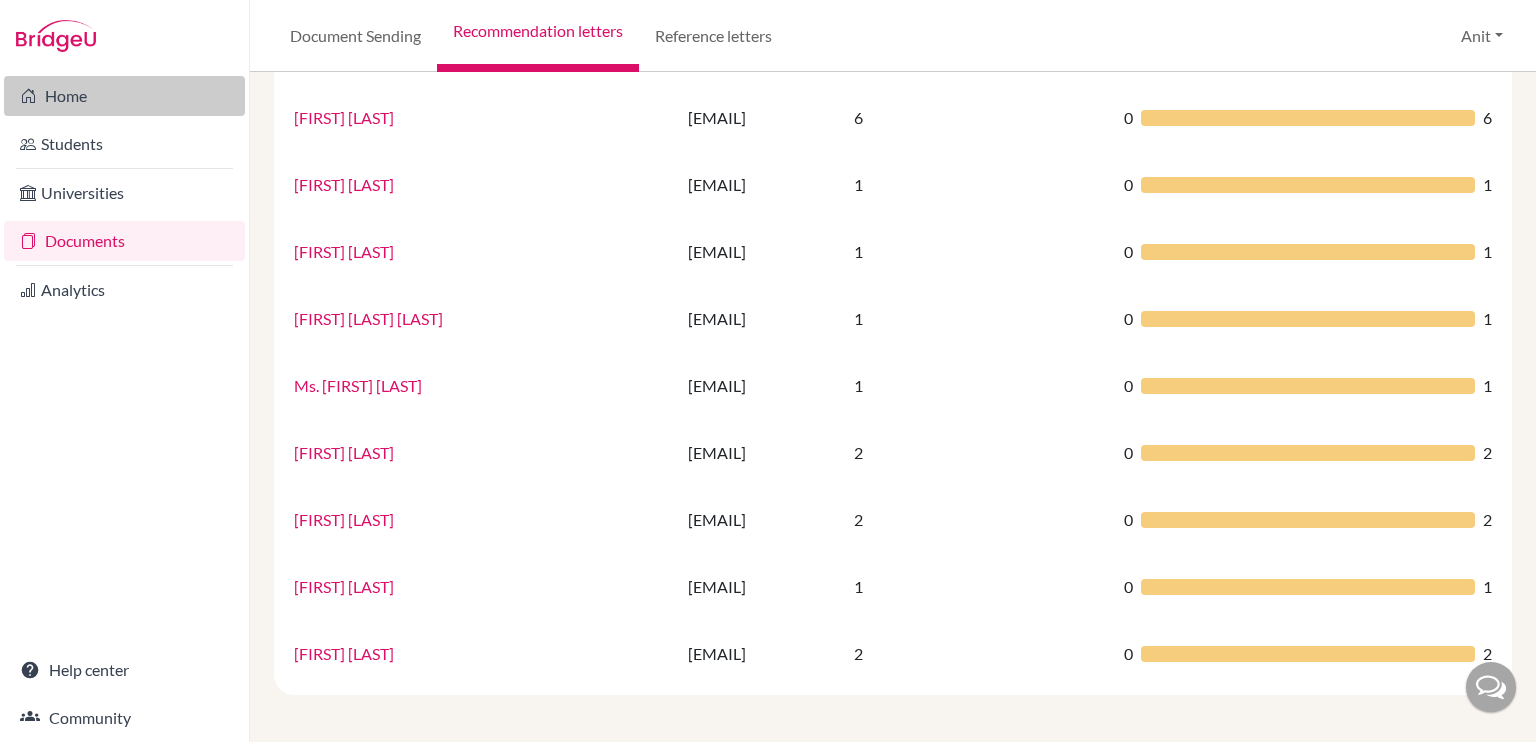 click on "Home" at bounding box center [124, 96] 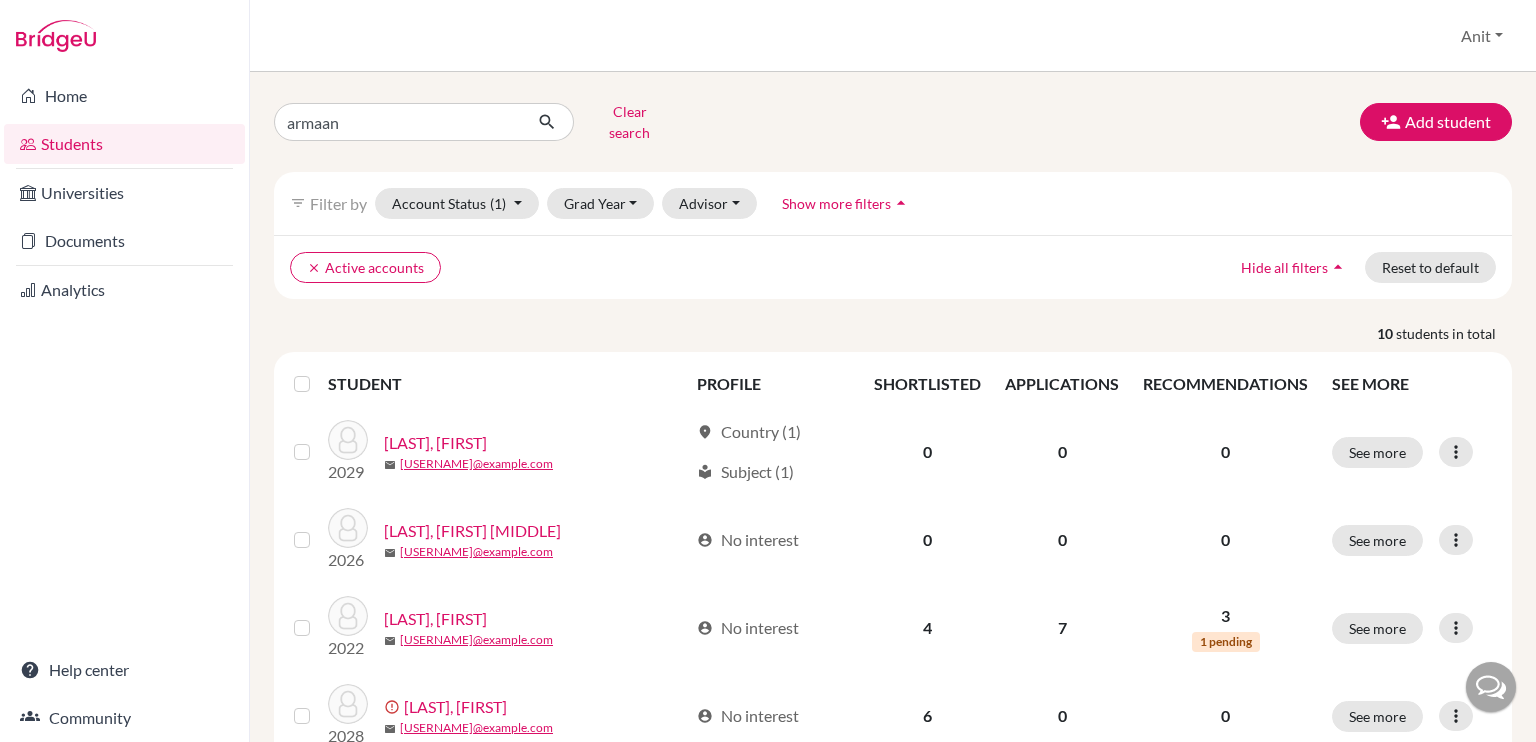 scroll, scrollTop: 0, scrollLeft: 0, axis: both 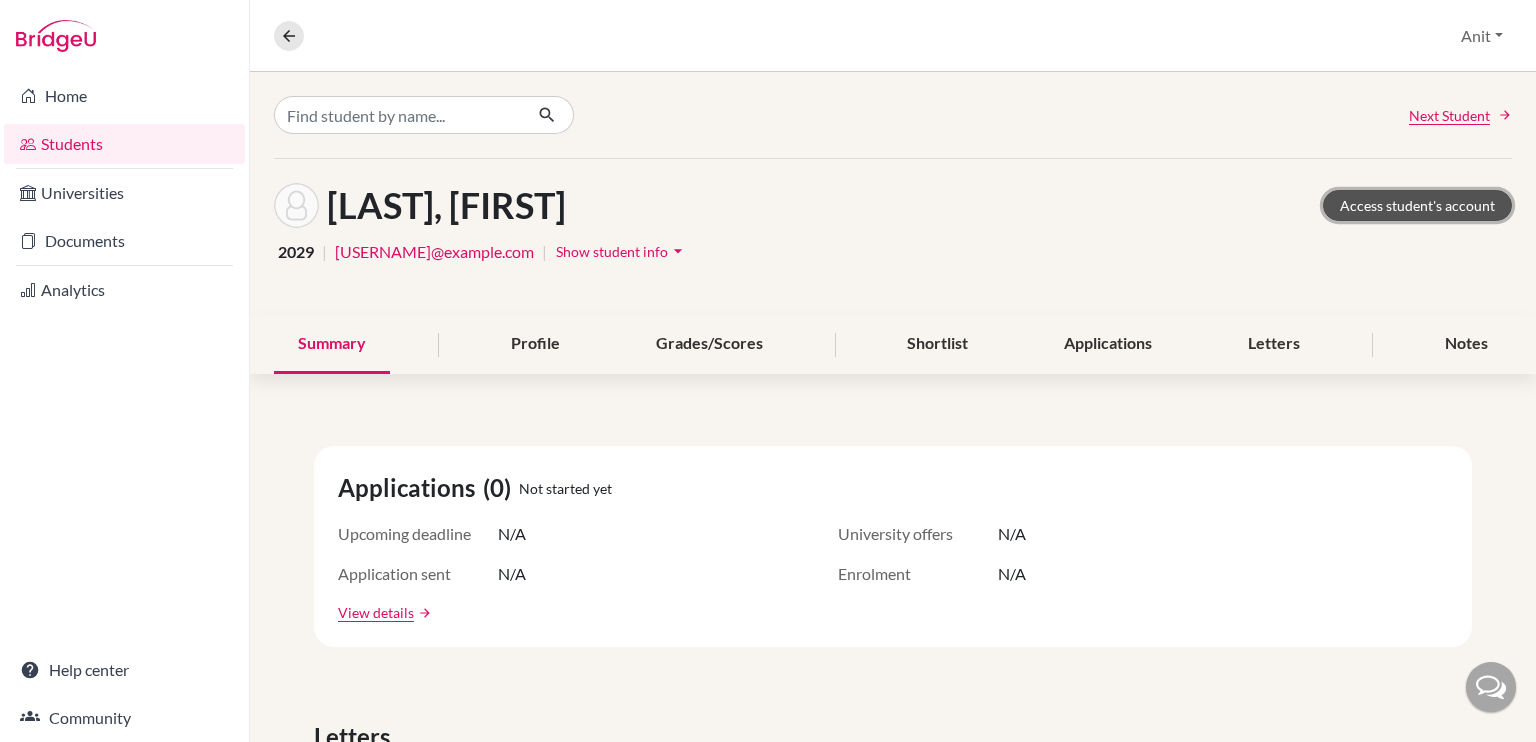 click on "Access student's account" at bounding box center (1417, 205) 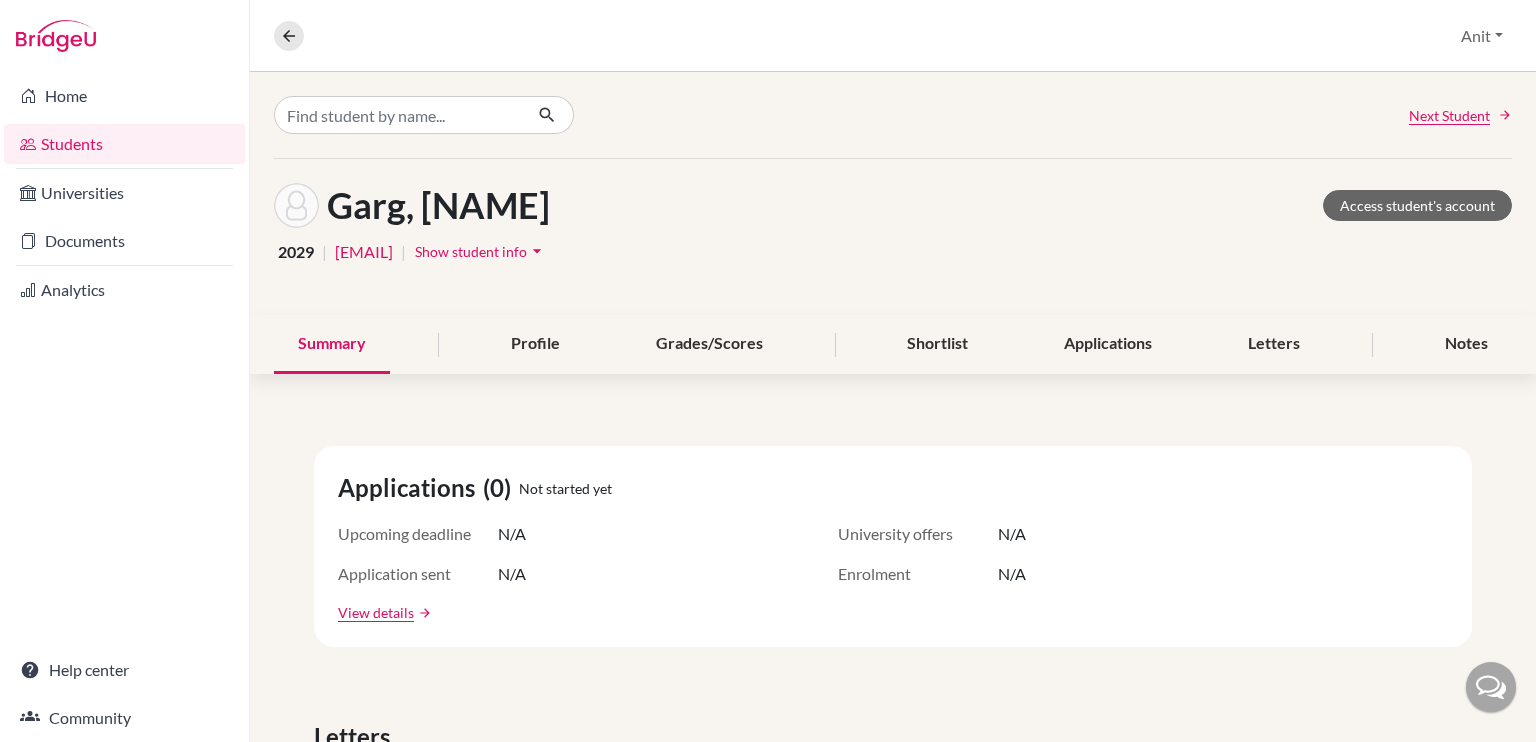 scroll, scrollTop: 0, scrollLeft: 0, axis: both 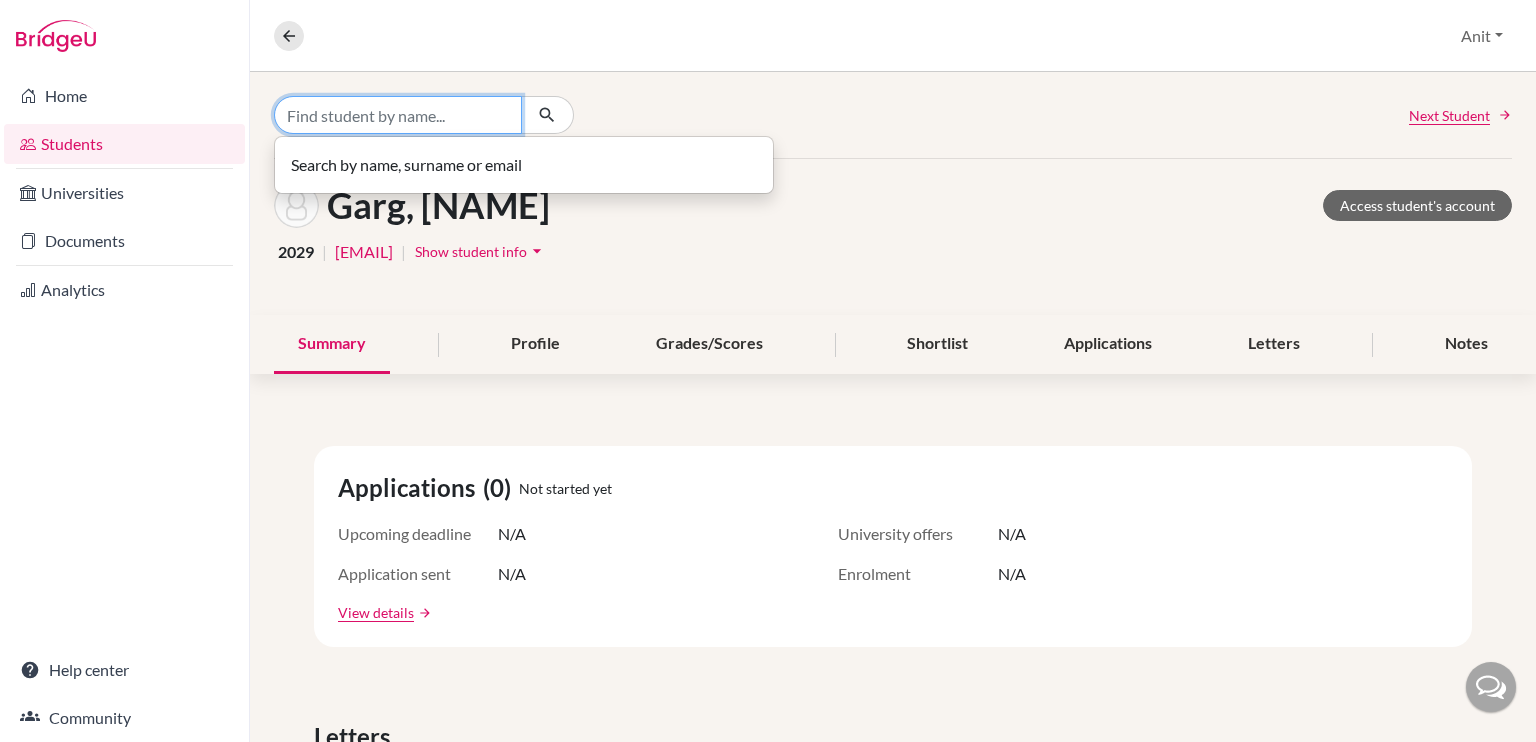 click at bounding box center (398, 115) 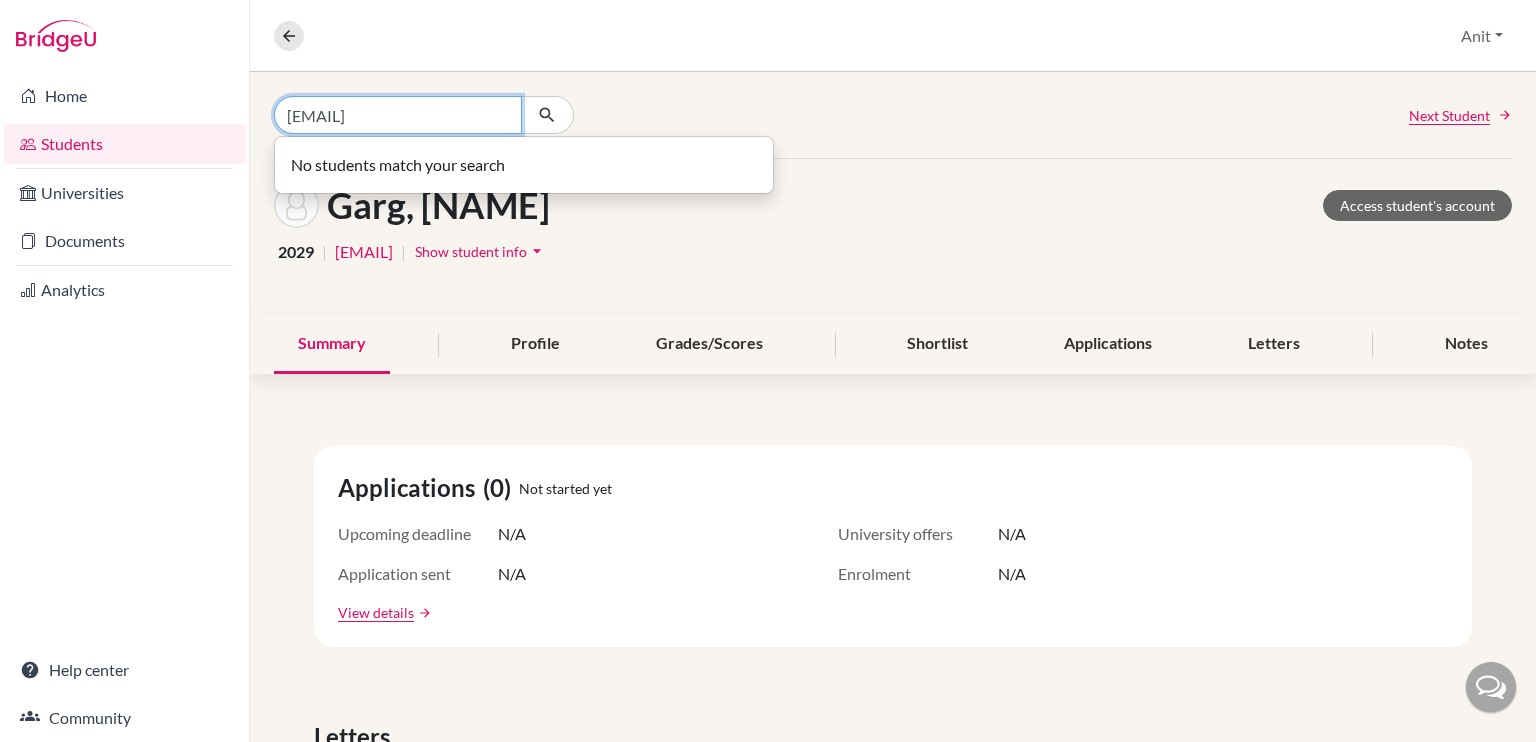 type on "[EMAIL]" 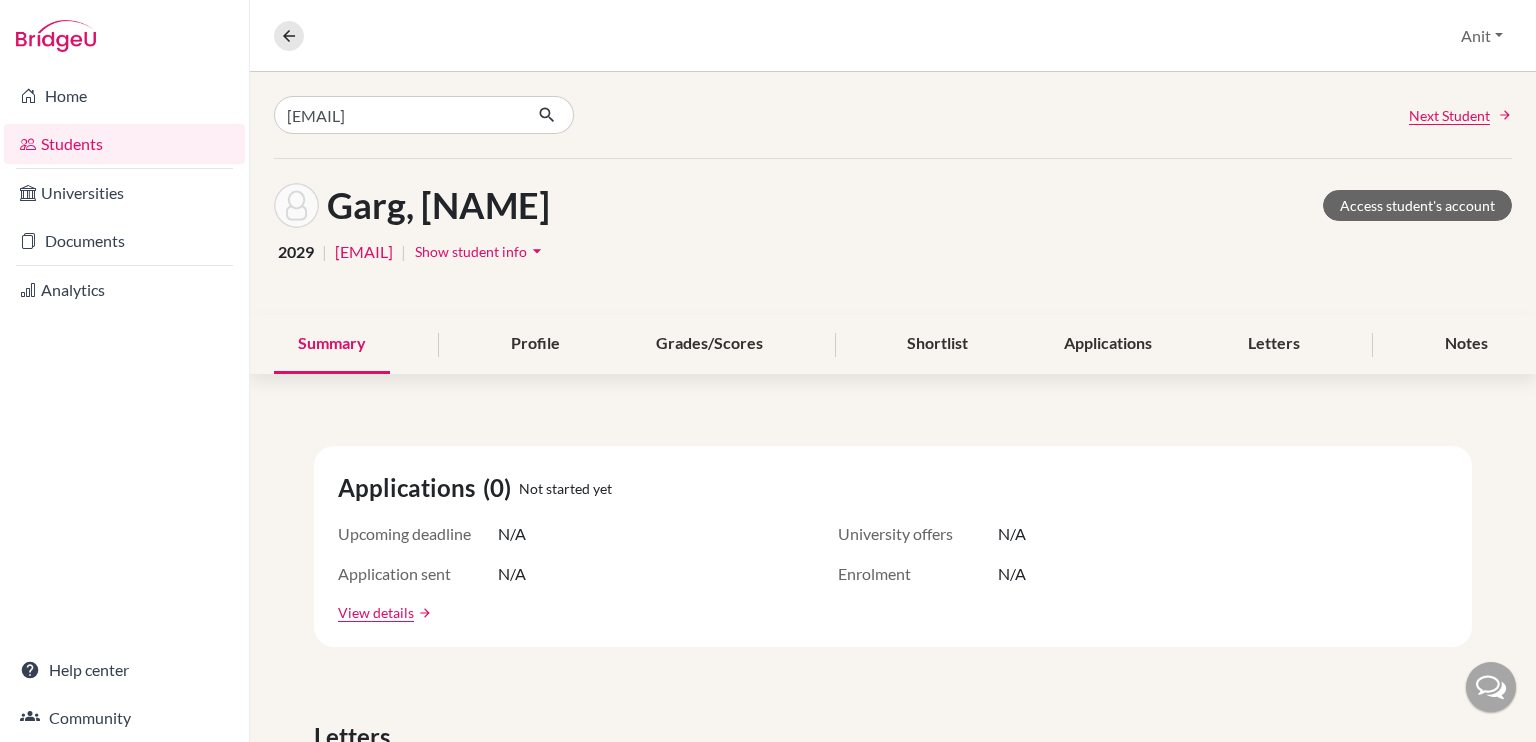click on "Overview Student details" at bounding box center (297, 36) 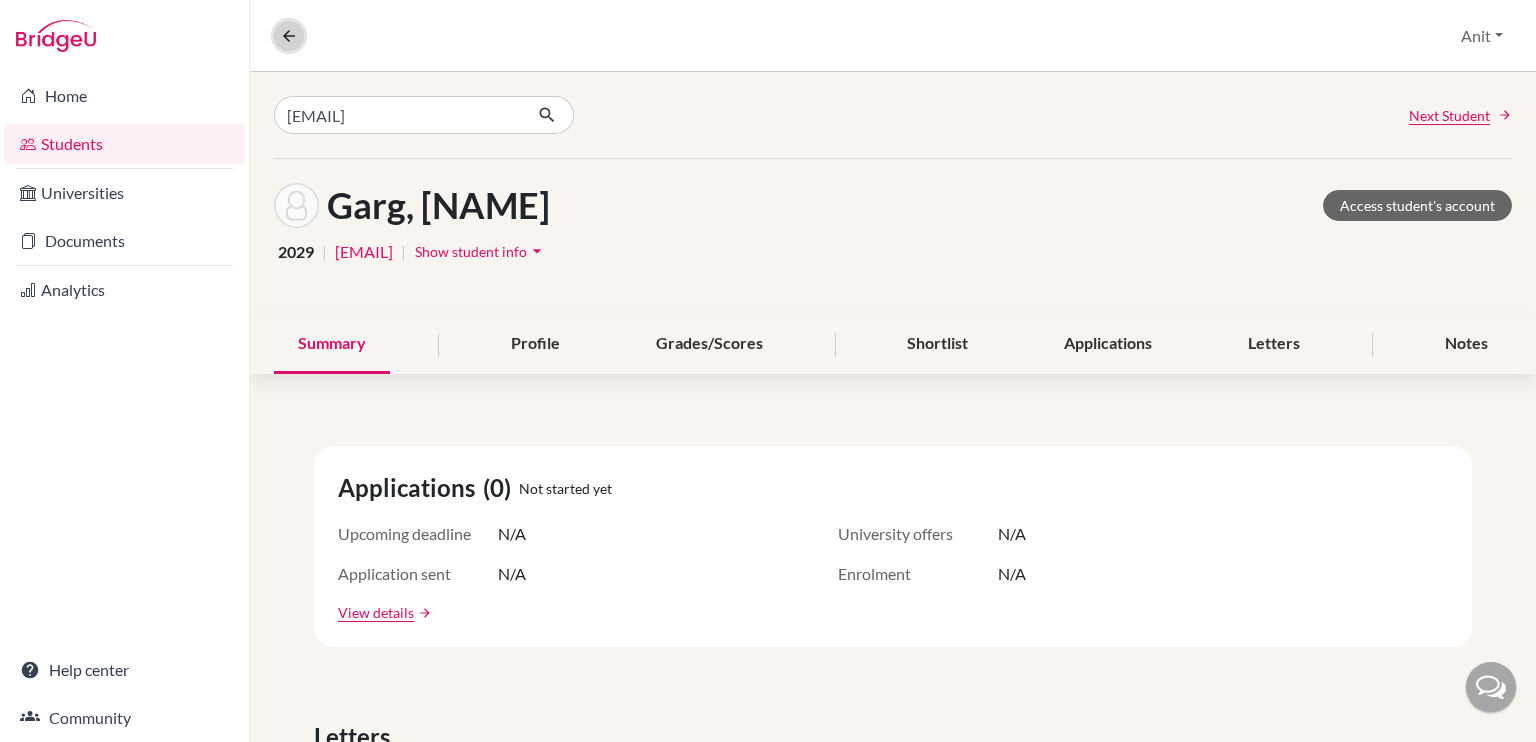 click at bounding box center (289, 36) 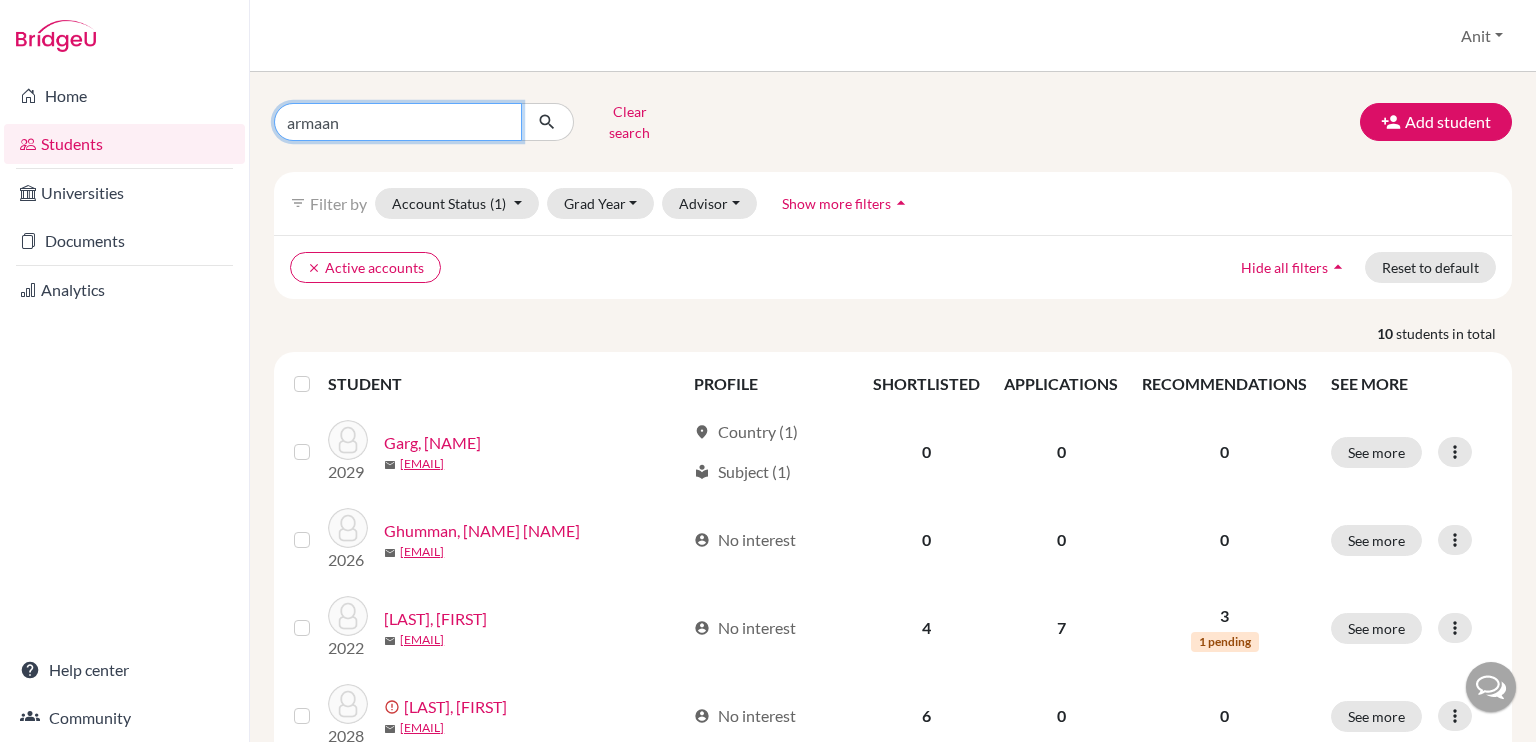 click on "armaan" at bounding box center (398, 122) 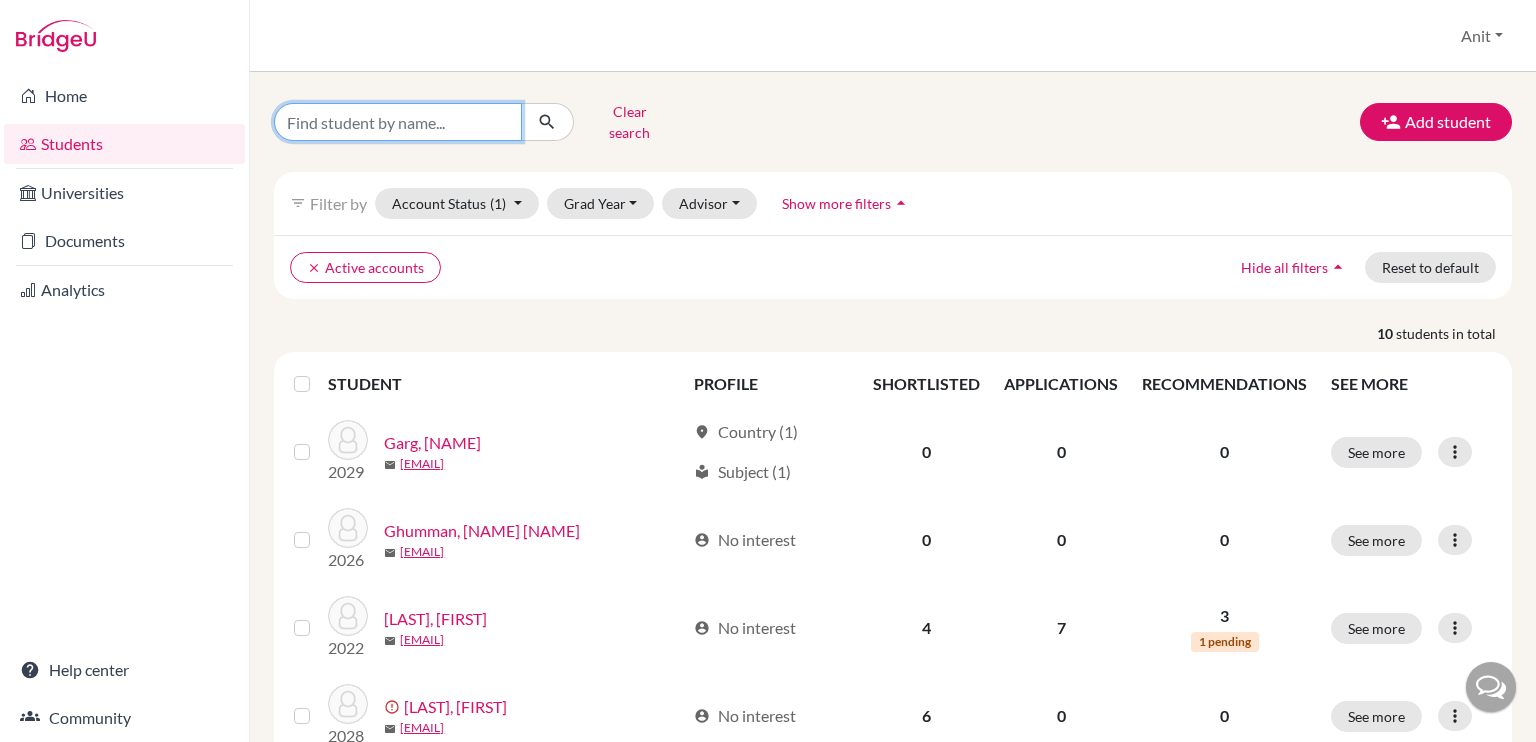 click at bounding box center (398, 122) 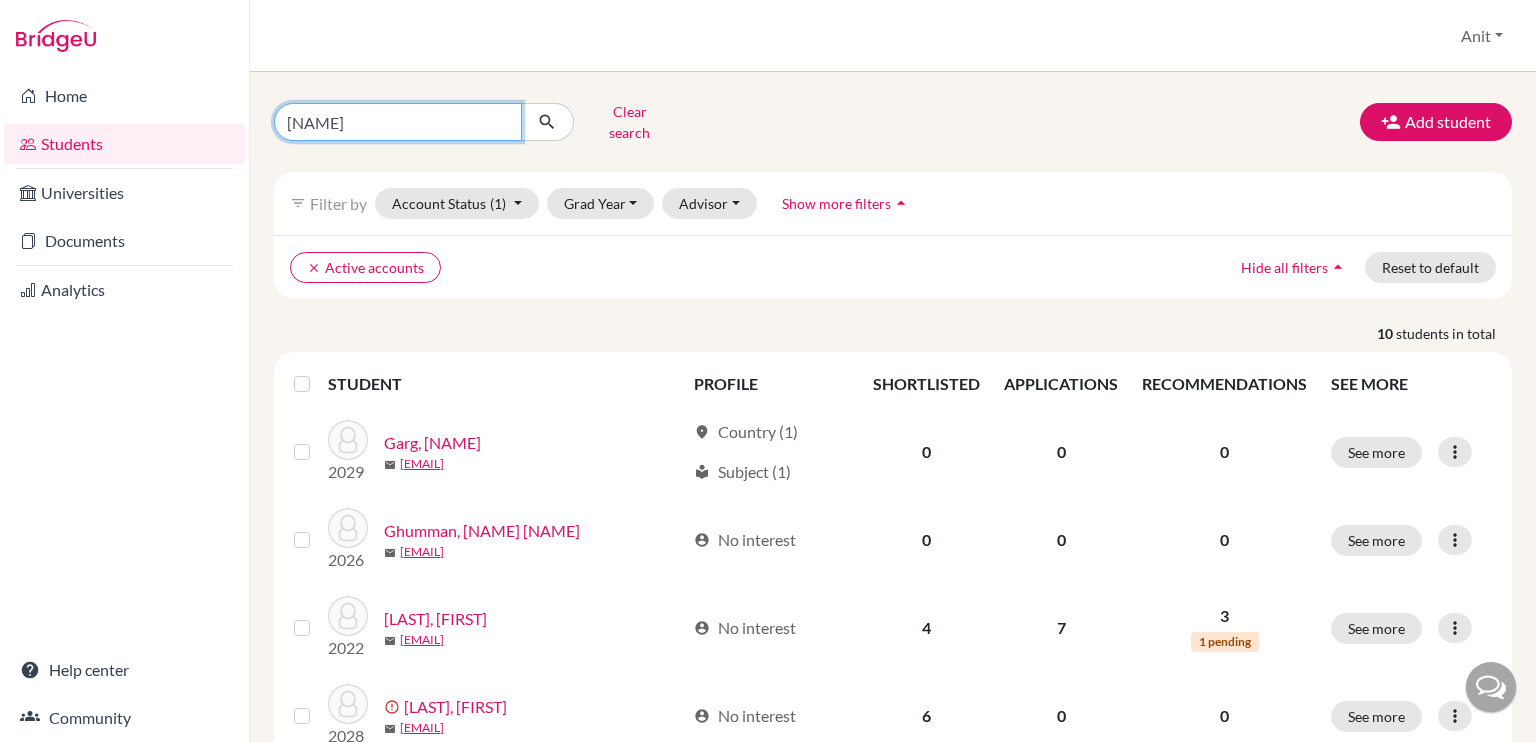 type on "[EMAIL]" 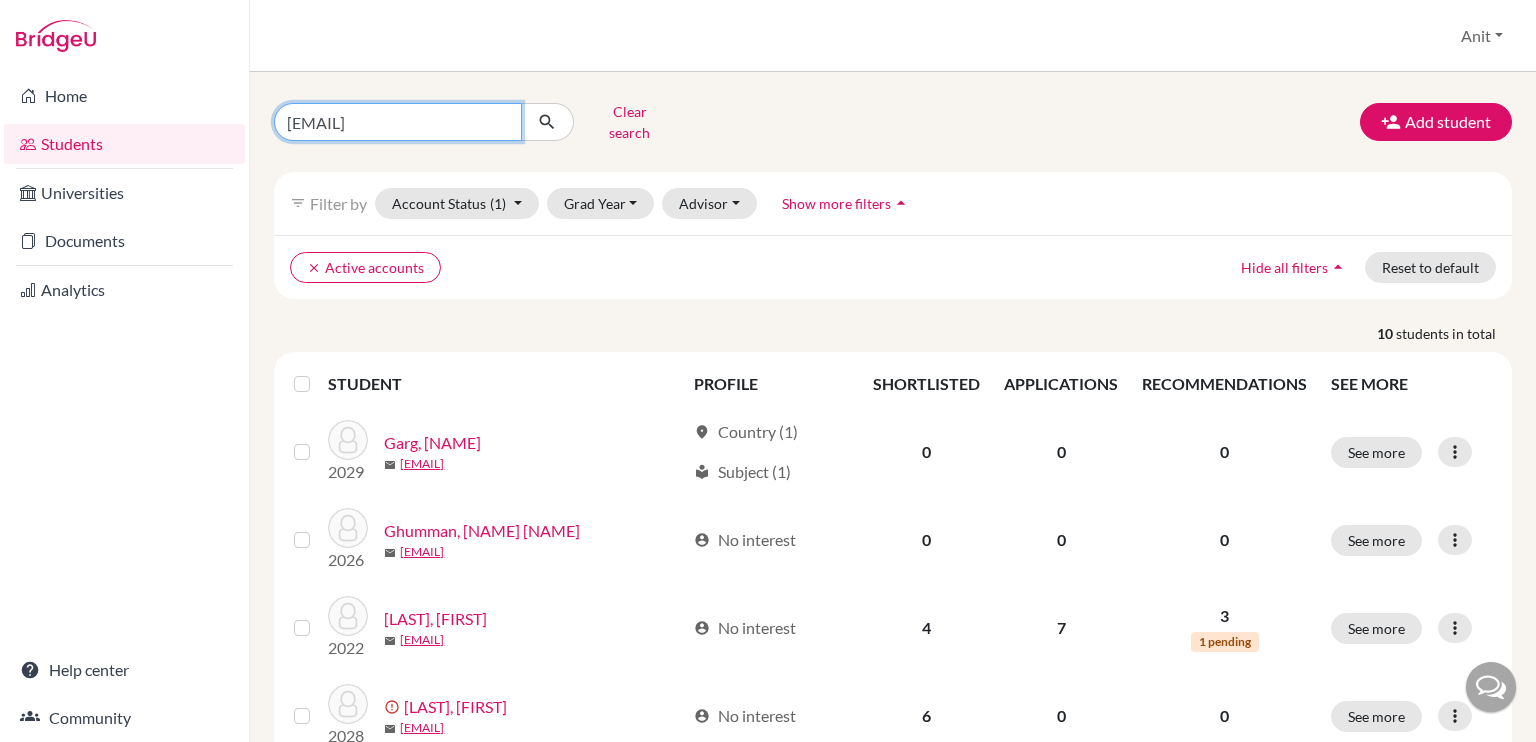 click at bounding box center [547, 122] 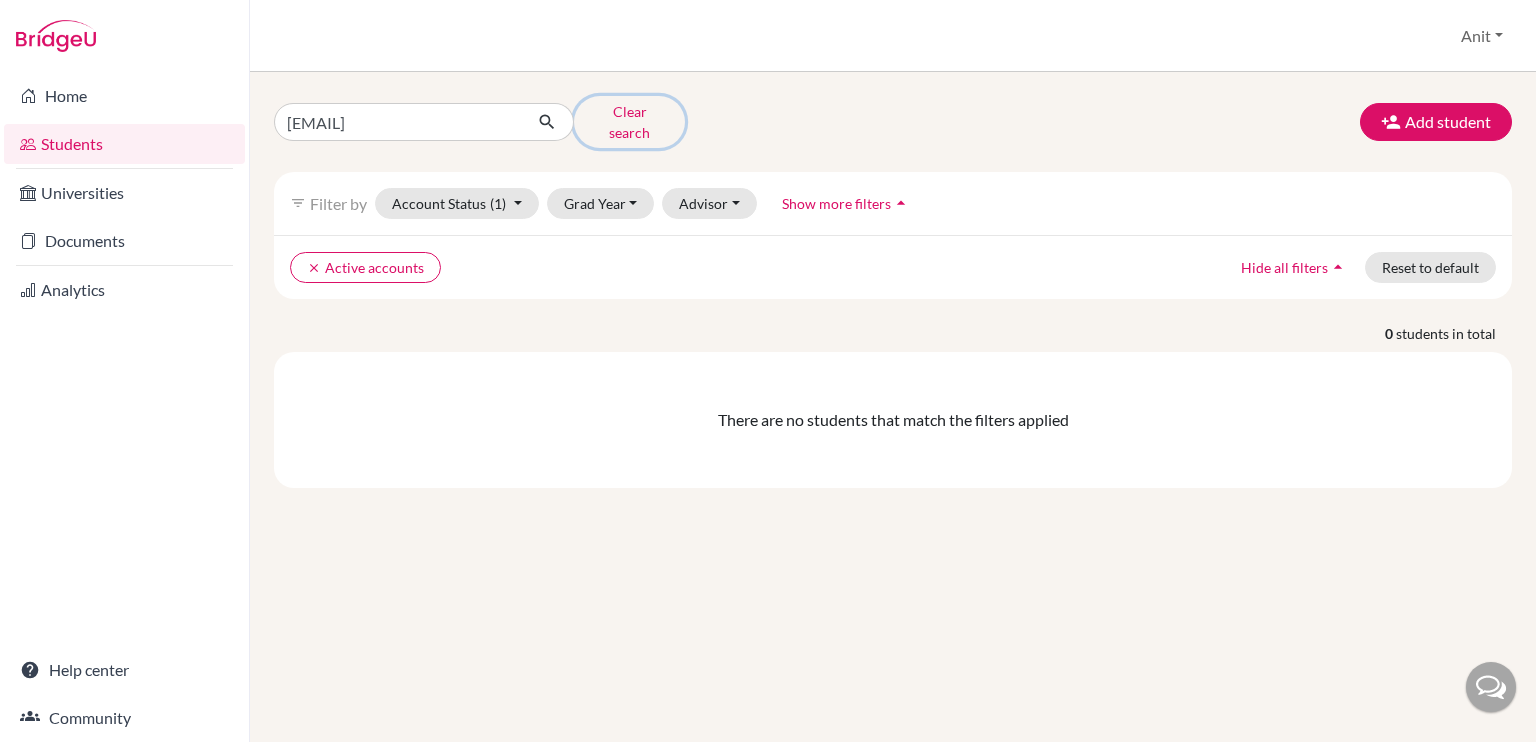 click on "Clear search" at bounding box center (629, 122) 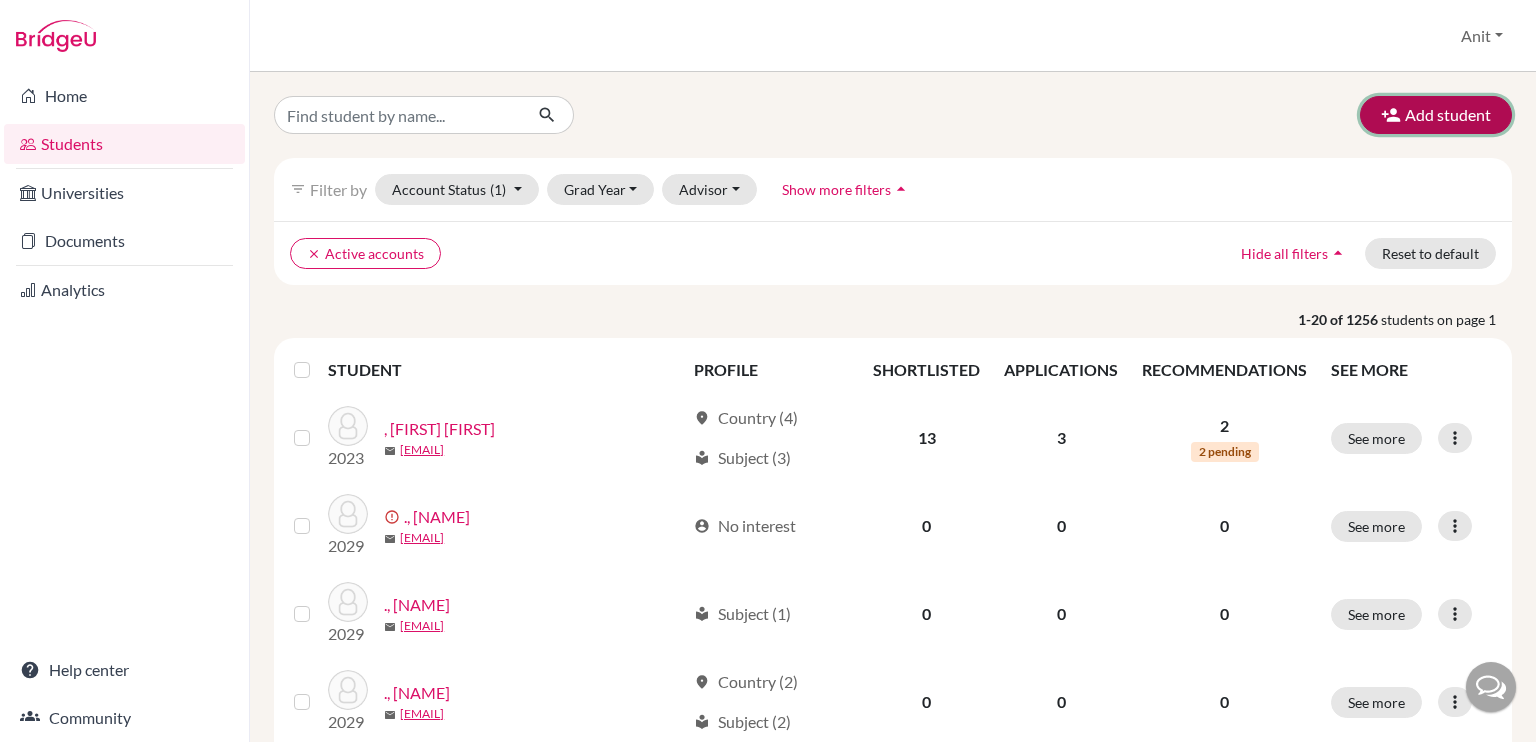 click on "Add student" at bounding box center [1436, 115] 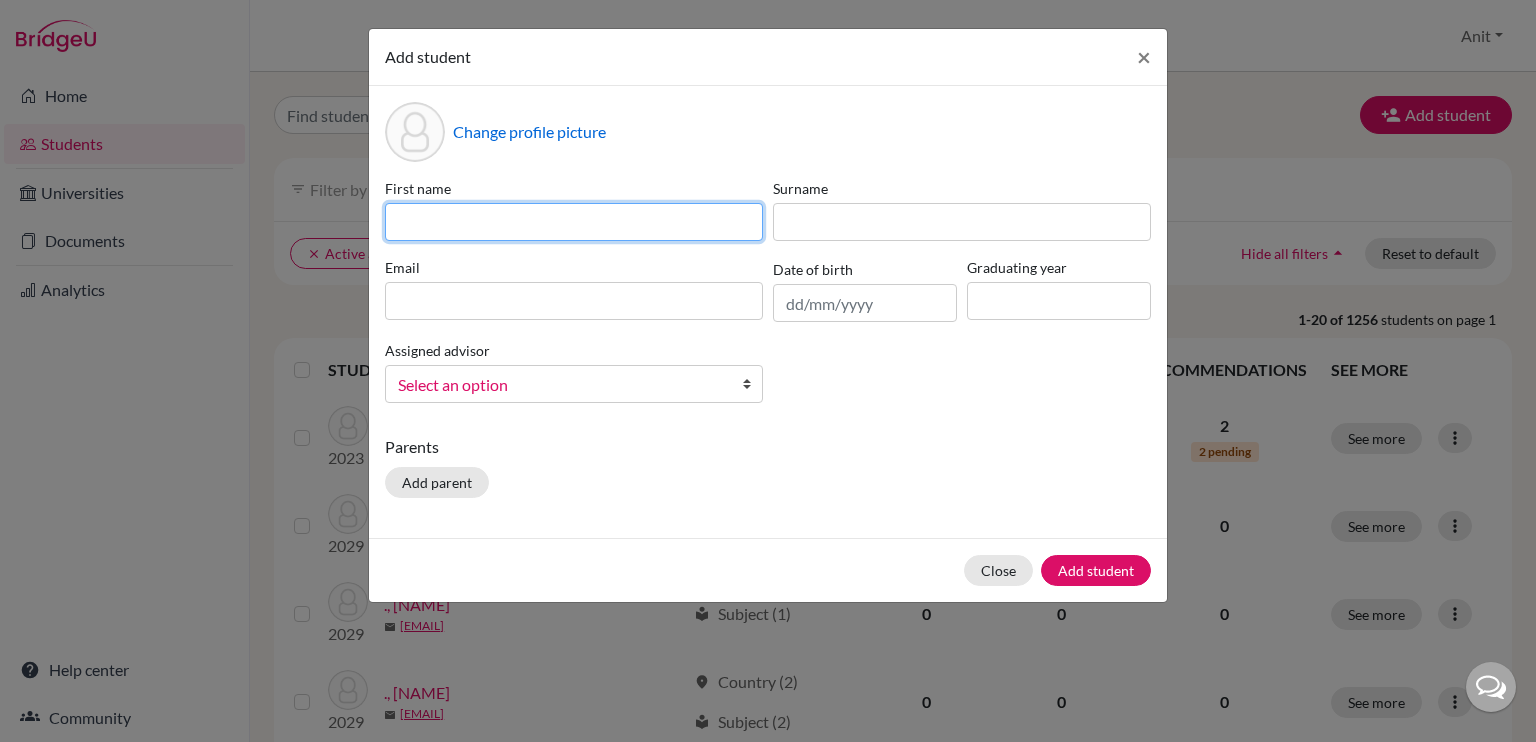 click at bounding box center (574, 222) 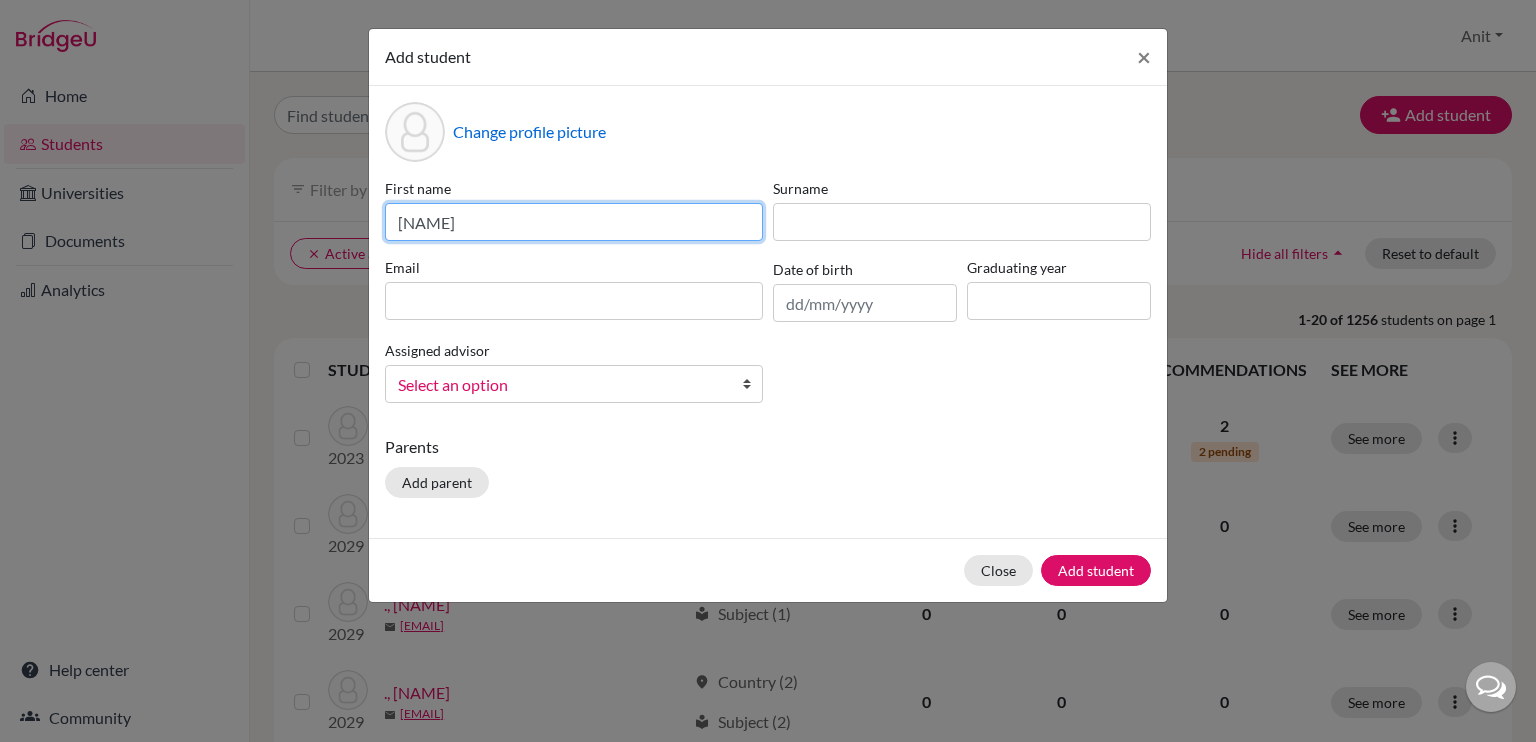 type on "[NAME]" 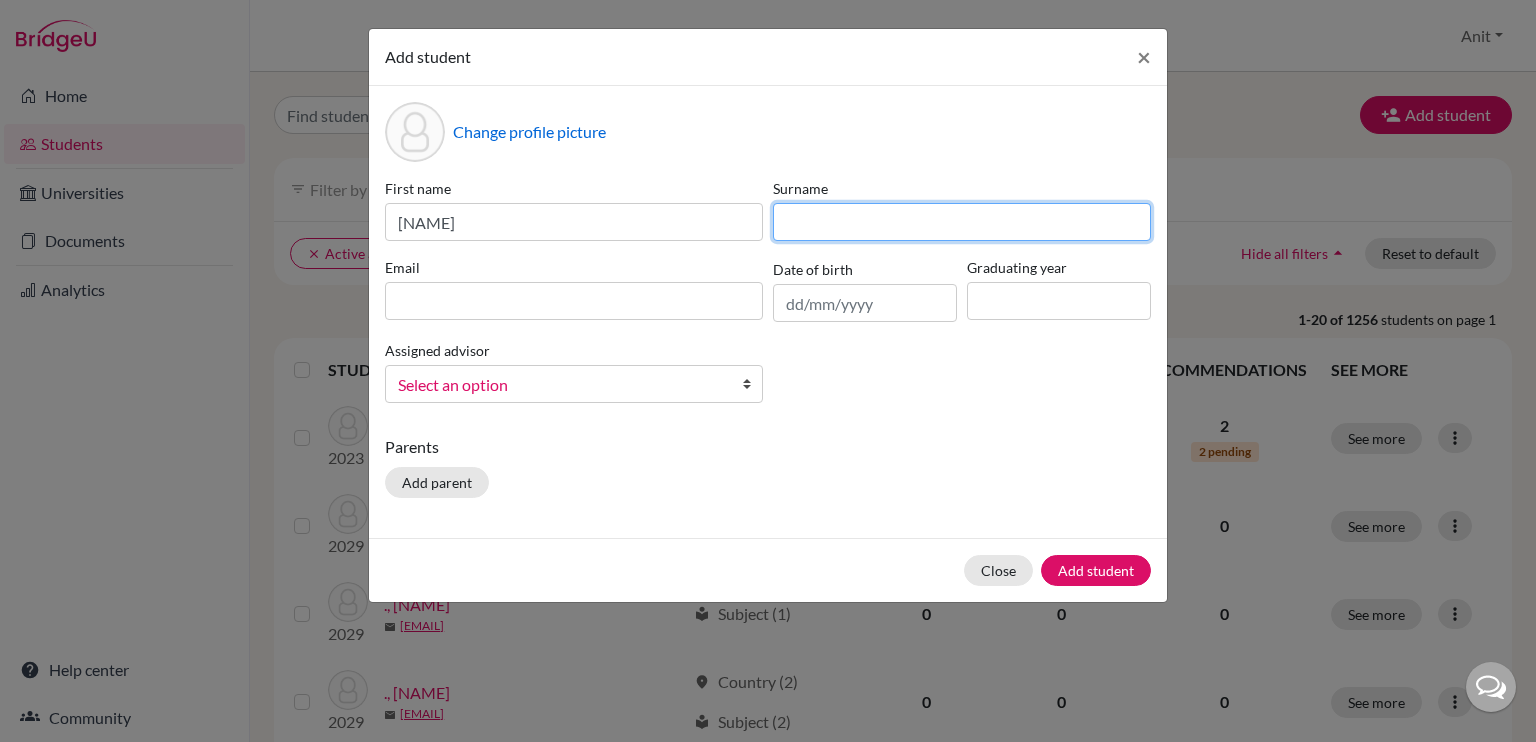click at bounding box center [962, 222] 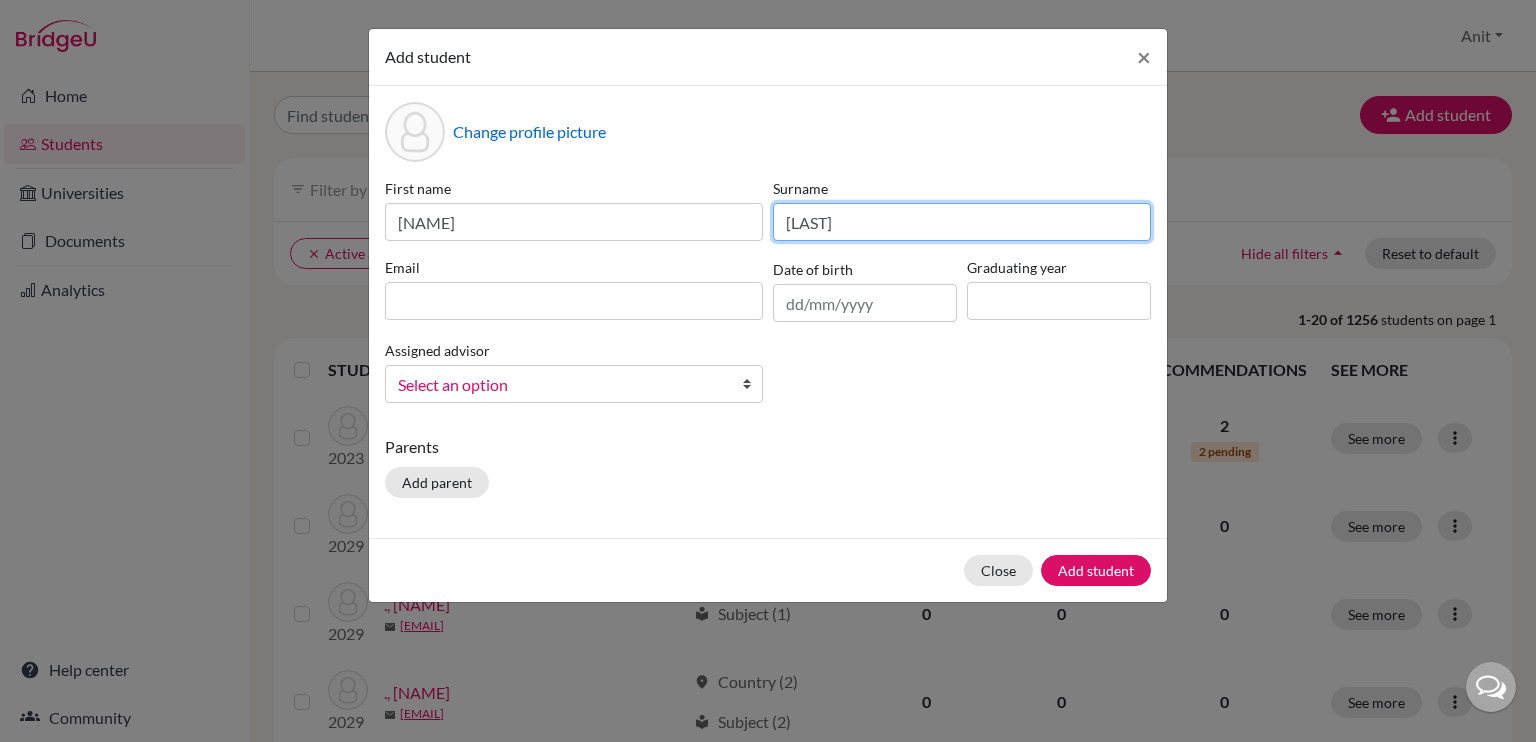type on "[LAST]" 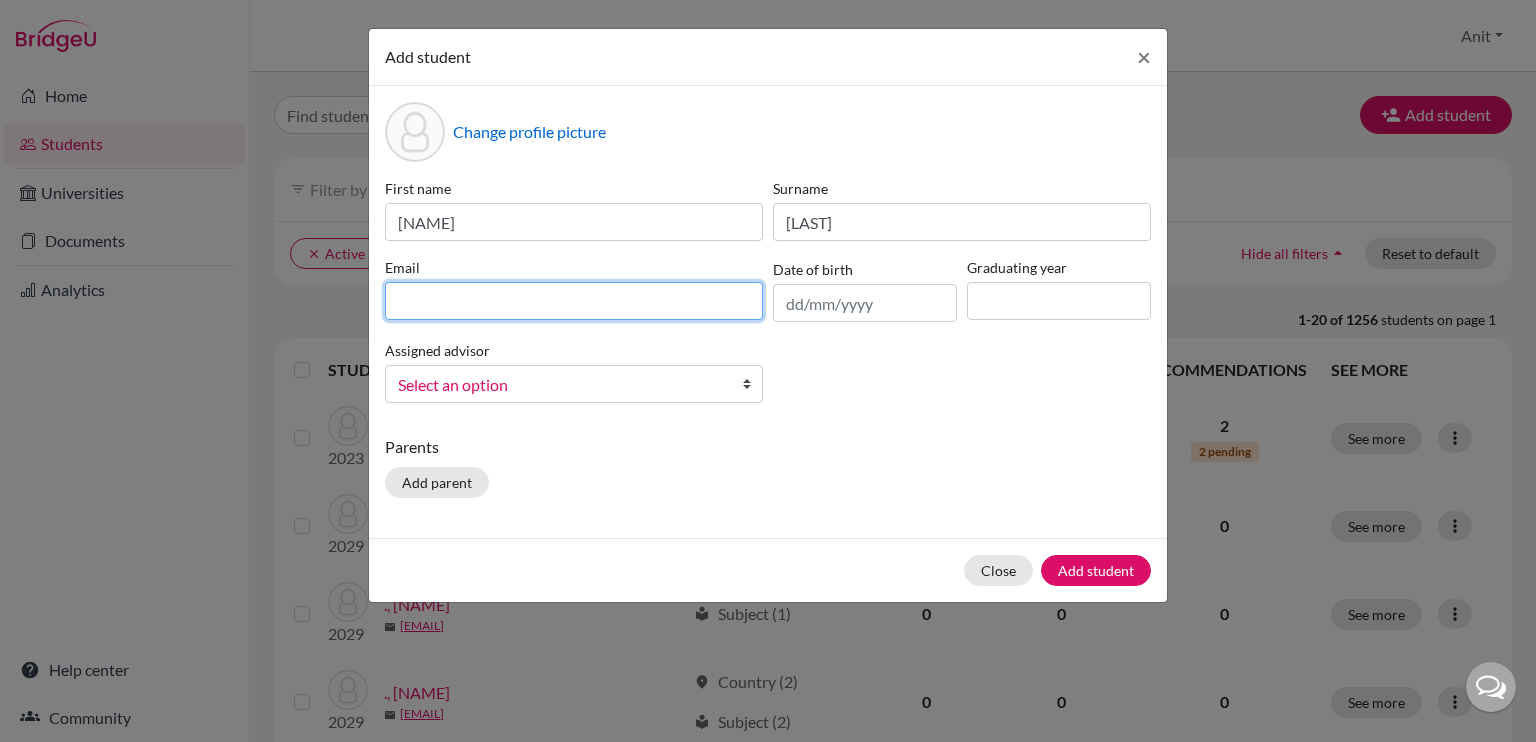 click at bounding box center [574, 301] 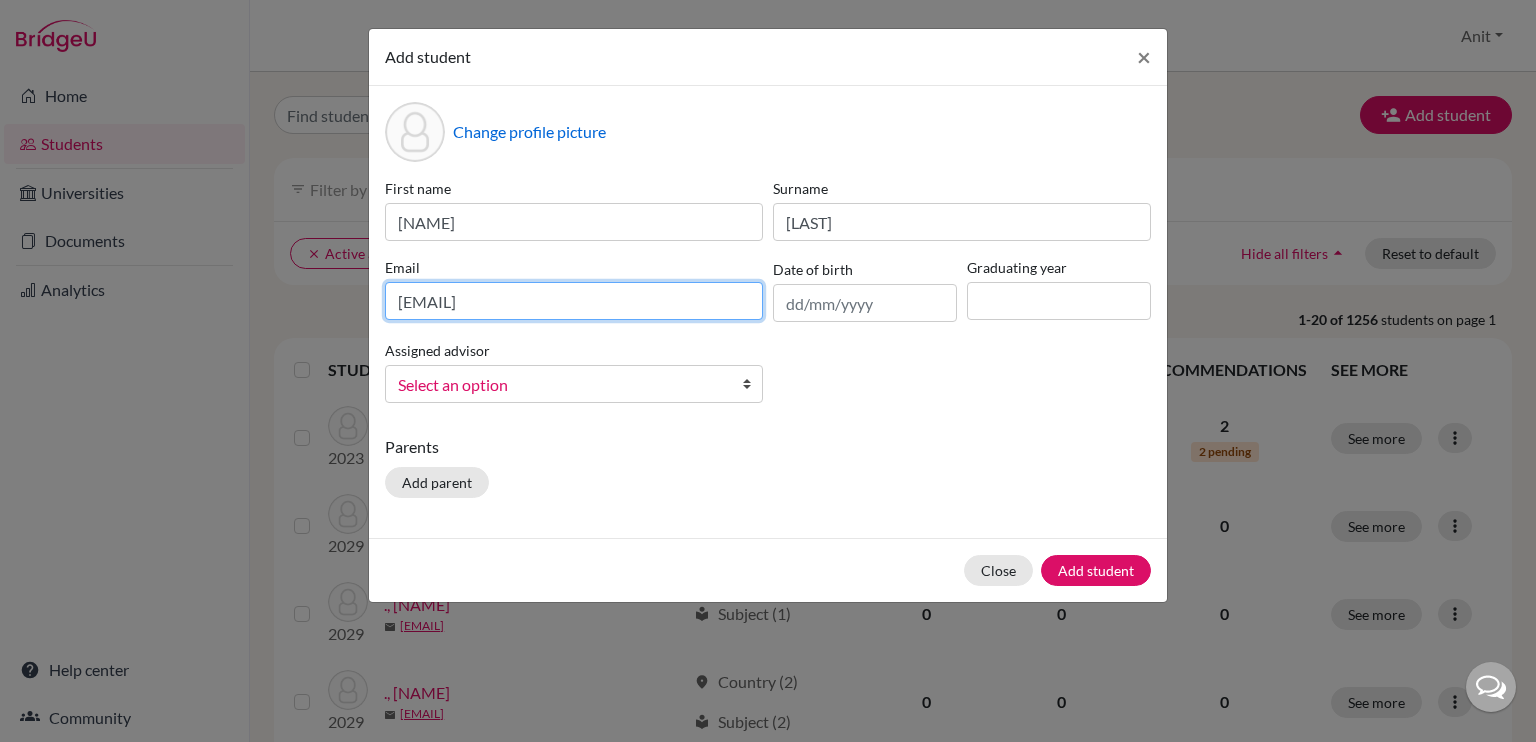 type on "[EMAIL]" 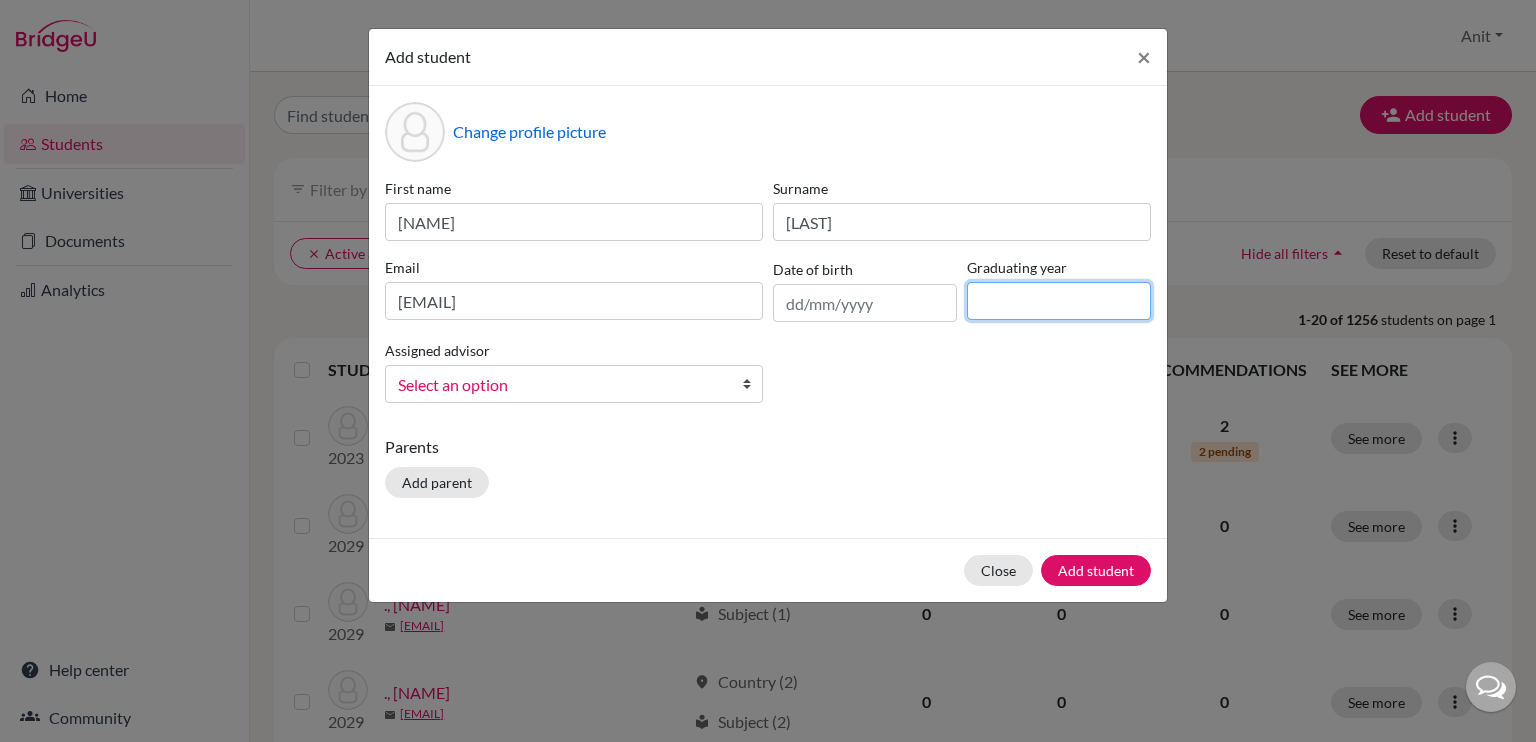 click at bounding box center [1059, 301] 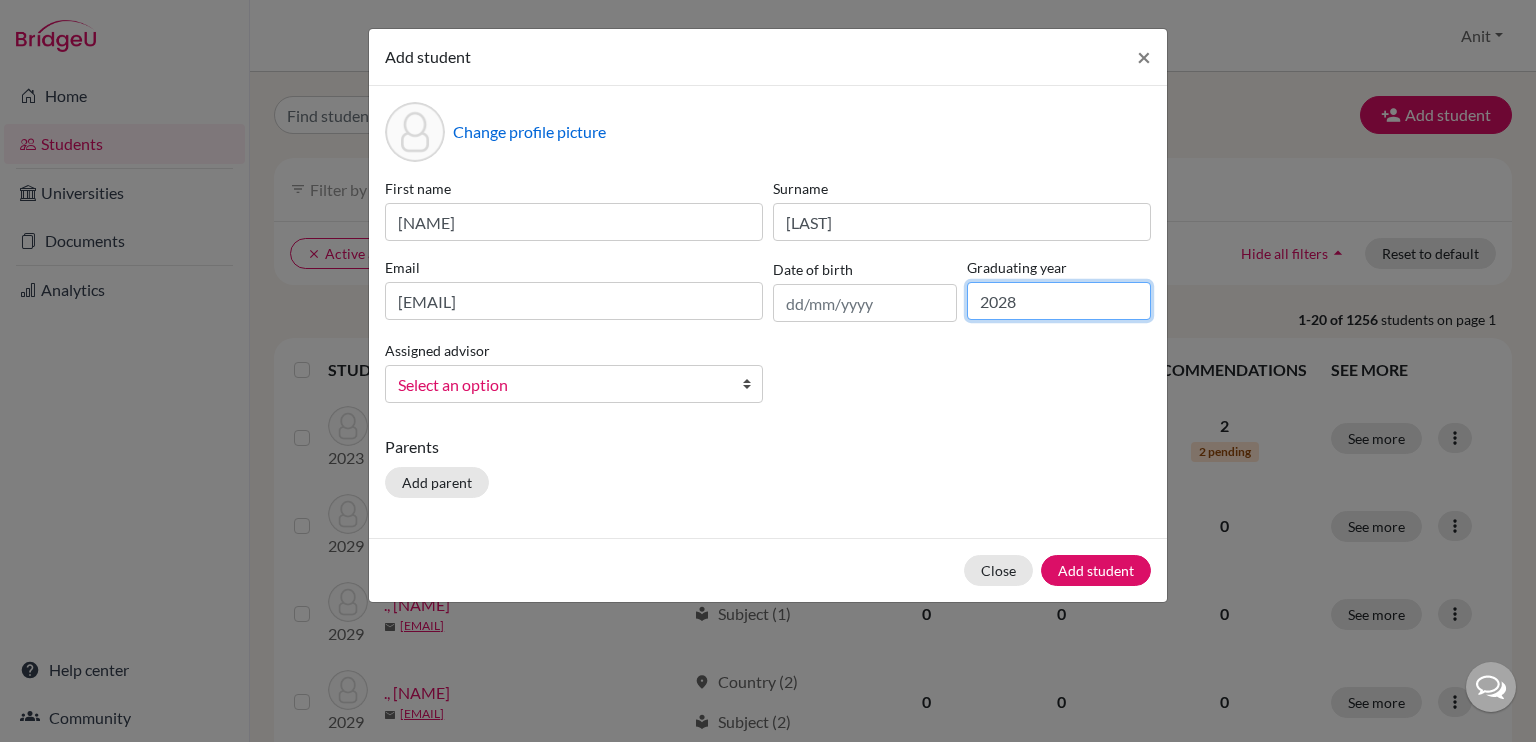 type on "2028" 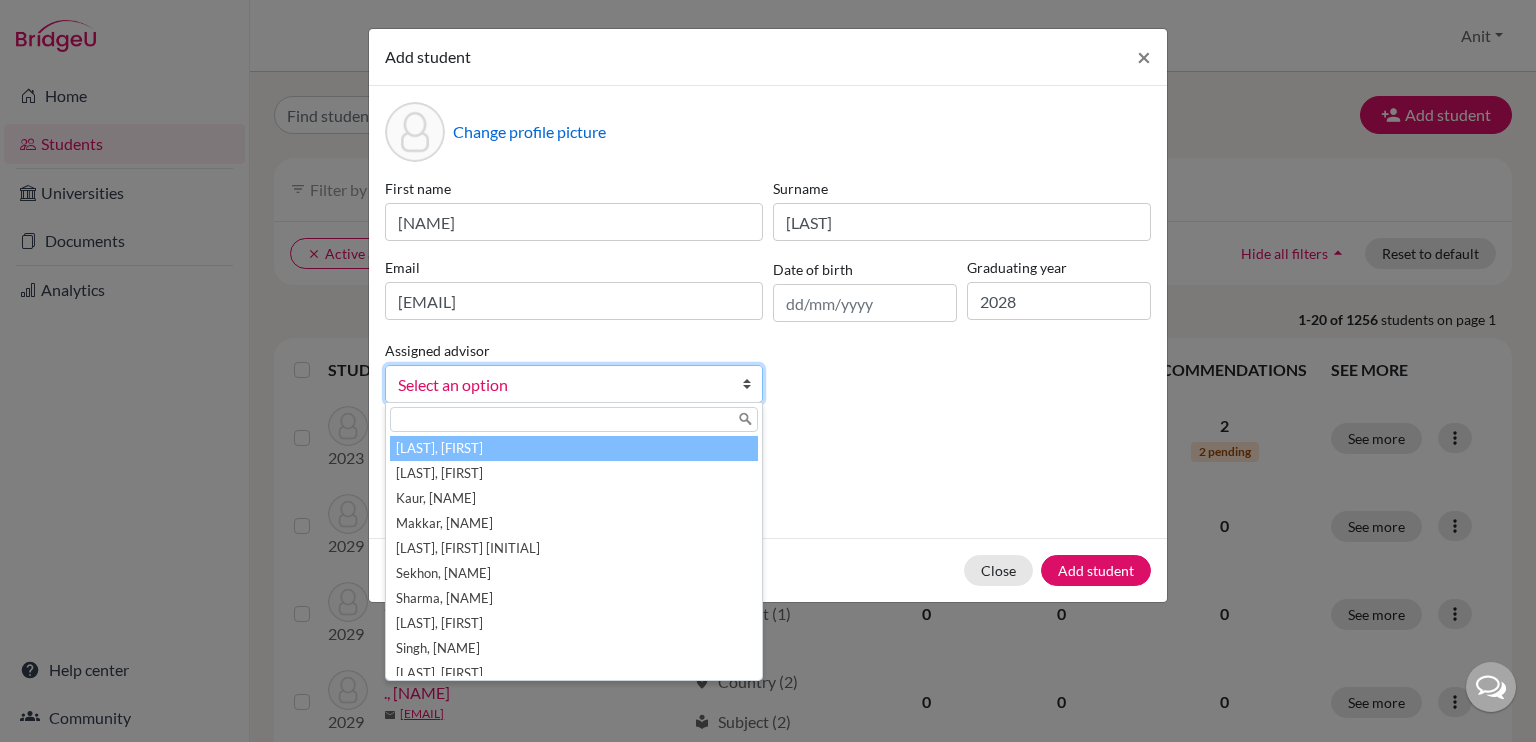 click on "Select an option" at bounding box center [561, 385] 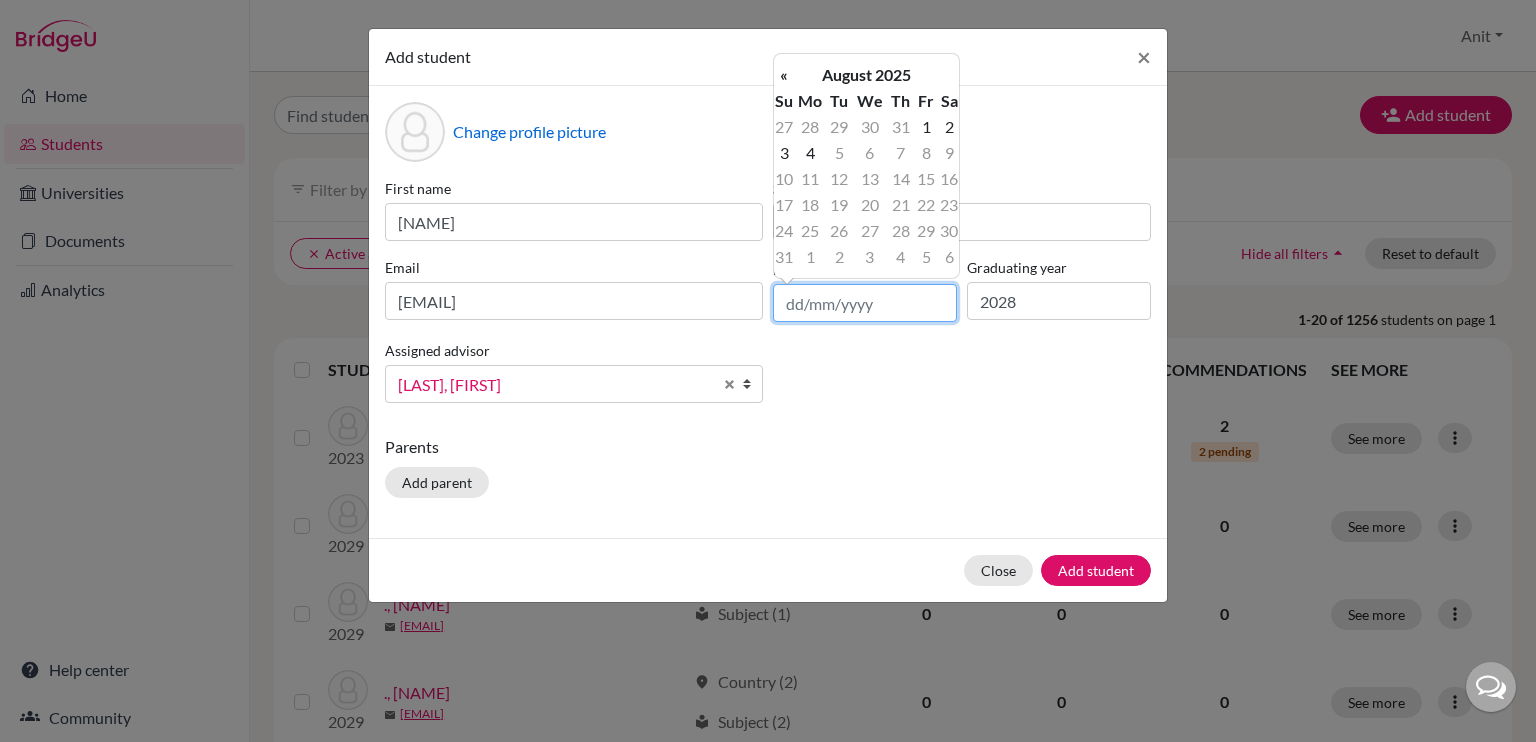 click at bounding box center (865, 303) 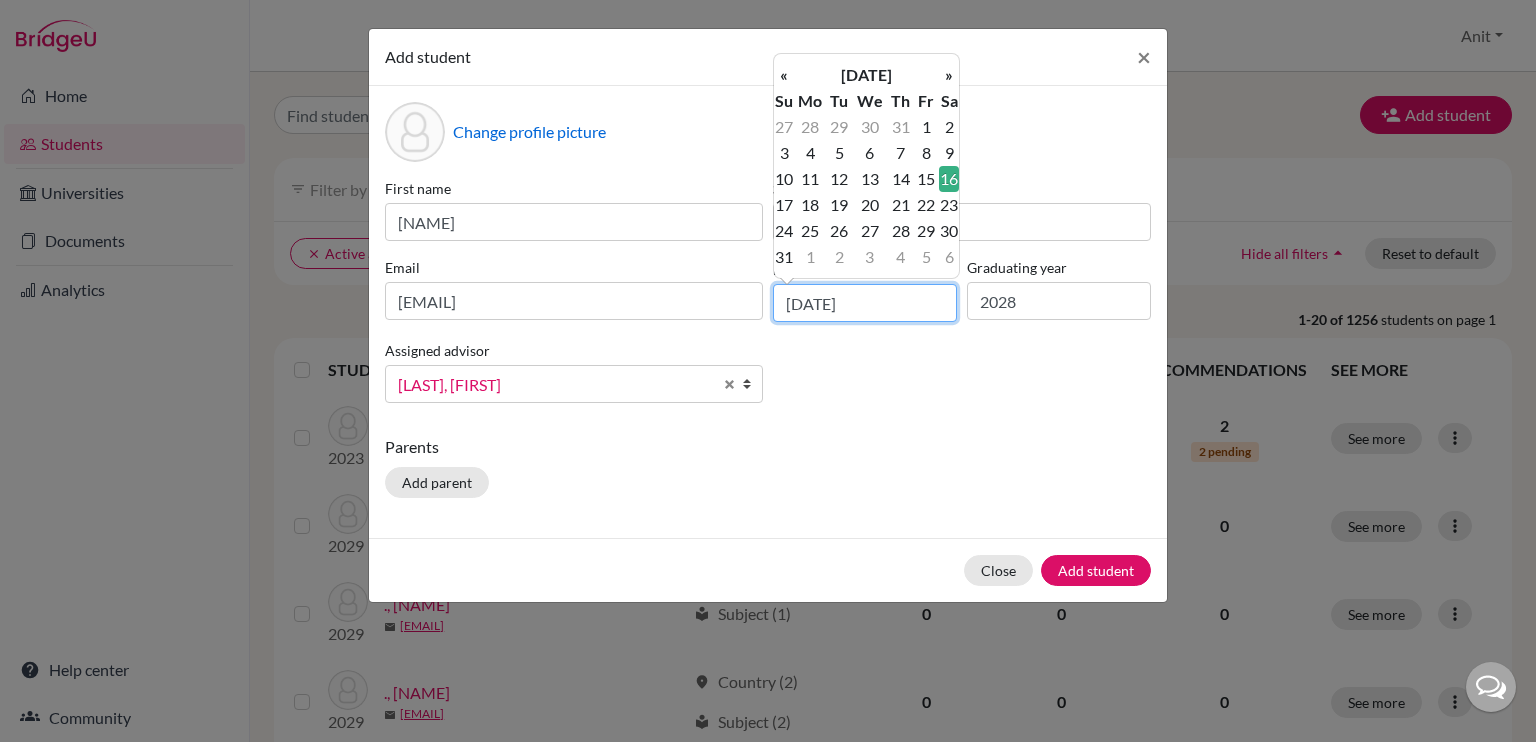 type on "[DATE]" 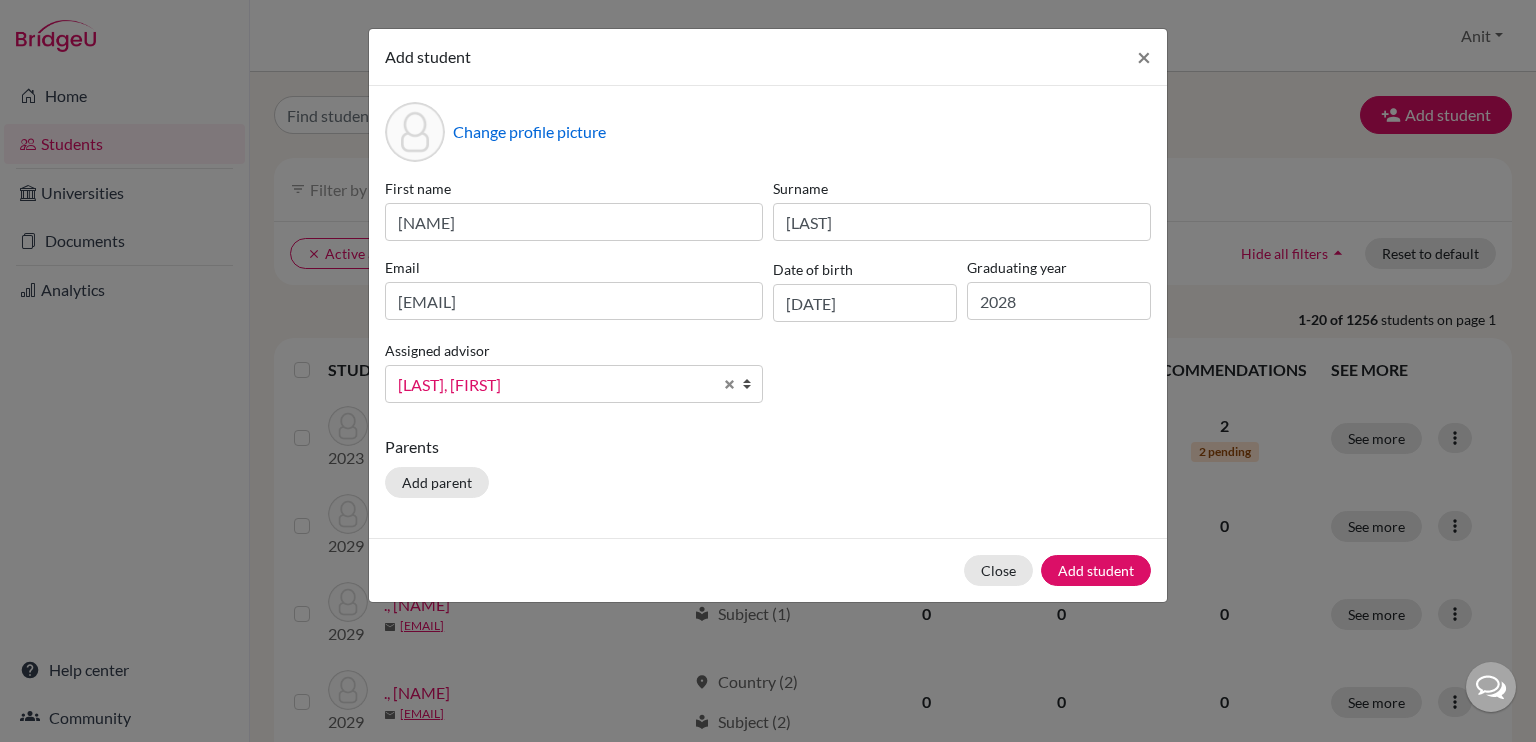 click on "First name [FIRST] Surname [LAST] Email [EMAIL] Date of birth [DATE] Graduating year [YEAR] Assigned advisor [LAST], [FIRST] [LAST], [FIRST] [LAST], [FIRST] [LAST], [FIRST] [LAST], [FIRST] [LAST], [FIRST] [LAST], [FIRST] [LAST], [FIRST] [LAST], [FIRST] [LAST], [FIRST]
[LAST], [FIRST]
[LAST], [FIRST] [LAST], [FIRST] [LAST], [FIRST] [LAST], [FIRST] [LAST], [FIRST] [LAST], [FIRST] [LAST], [FIRST] [LAST], [FIRST] [LAST], [FIRST]" at bounding box center [768, 298] 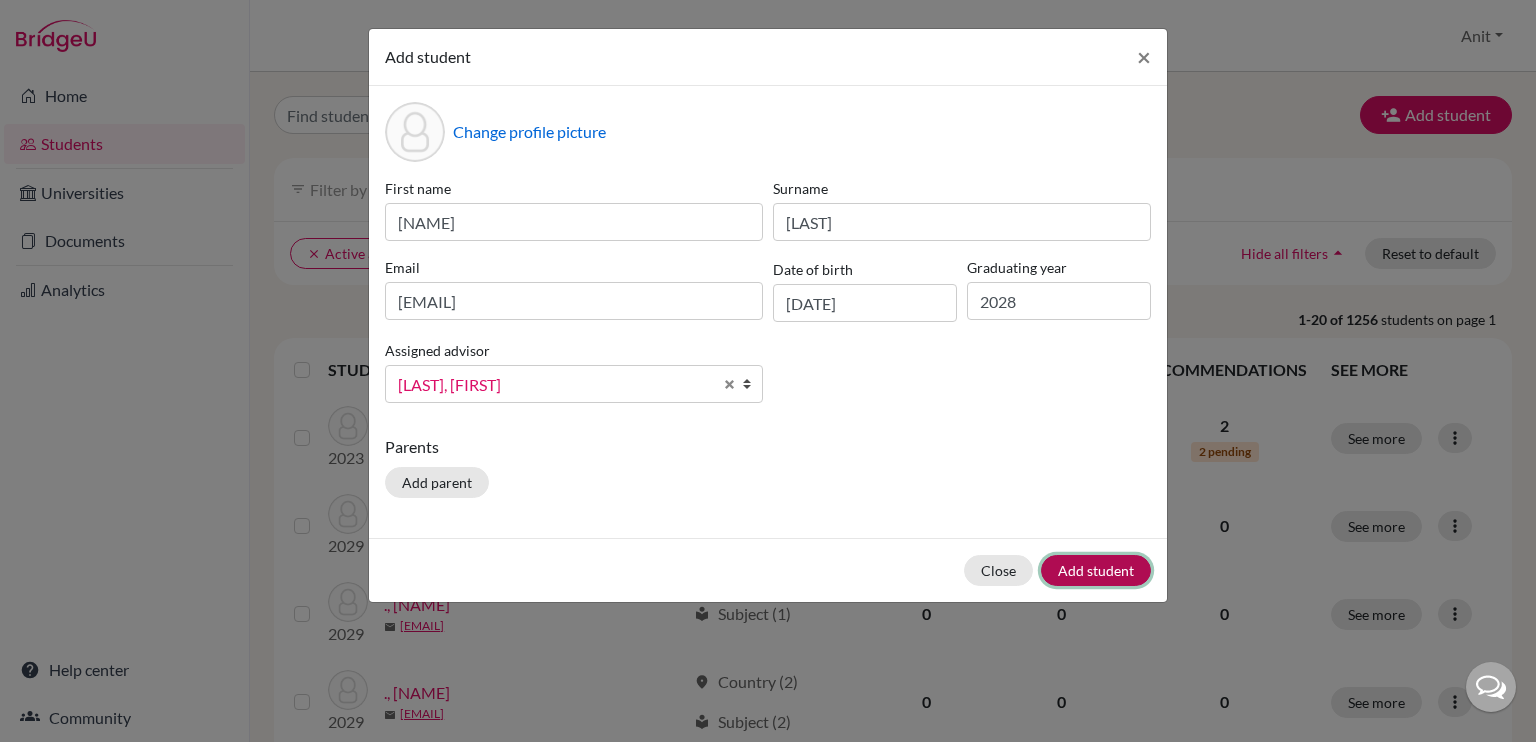 click on "Add student" at bounding box center (1096, 570) 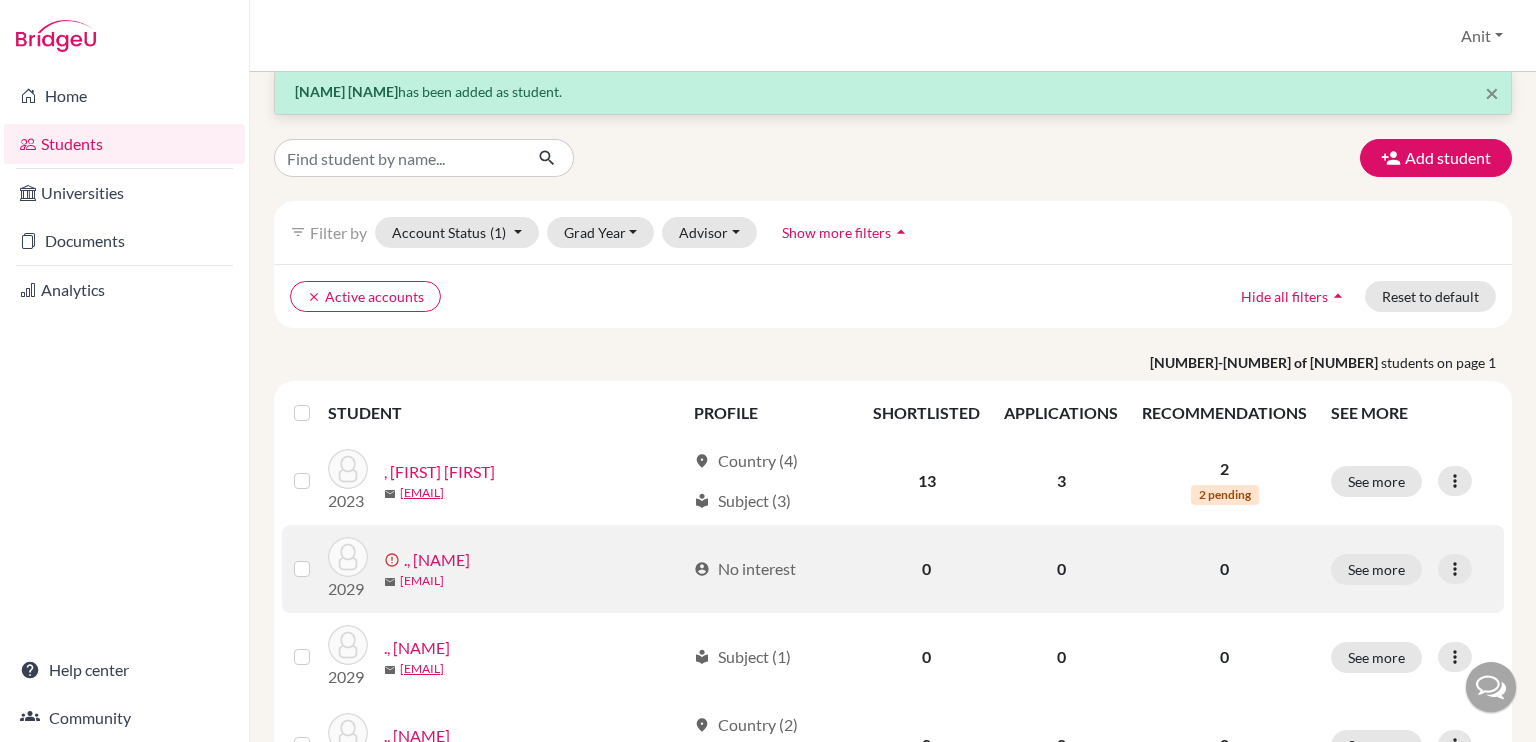 scroll, scrollTop: 35, scrollLeft: 0, axis: vertical 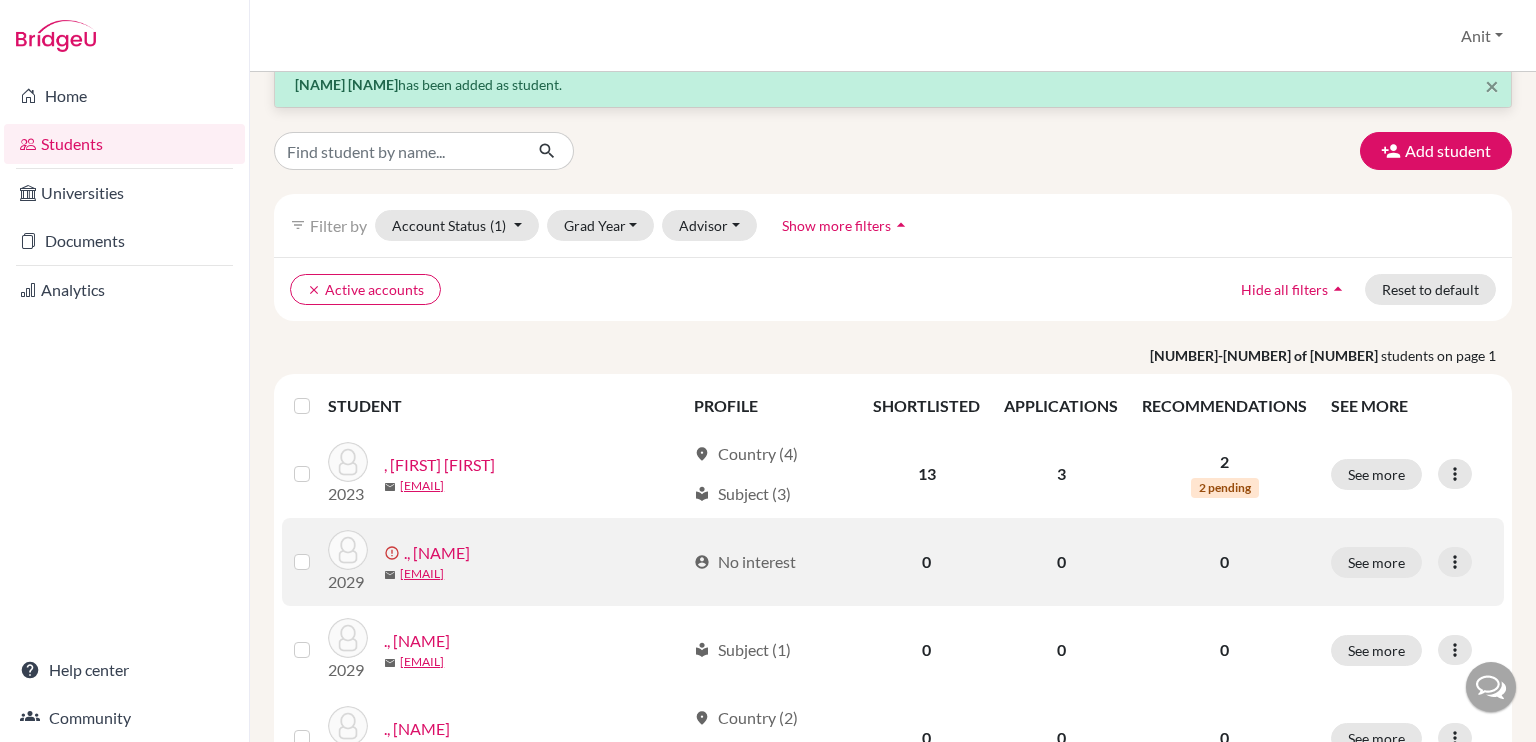 click on "., [NAME]" at bounding box center [437, 553] 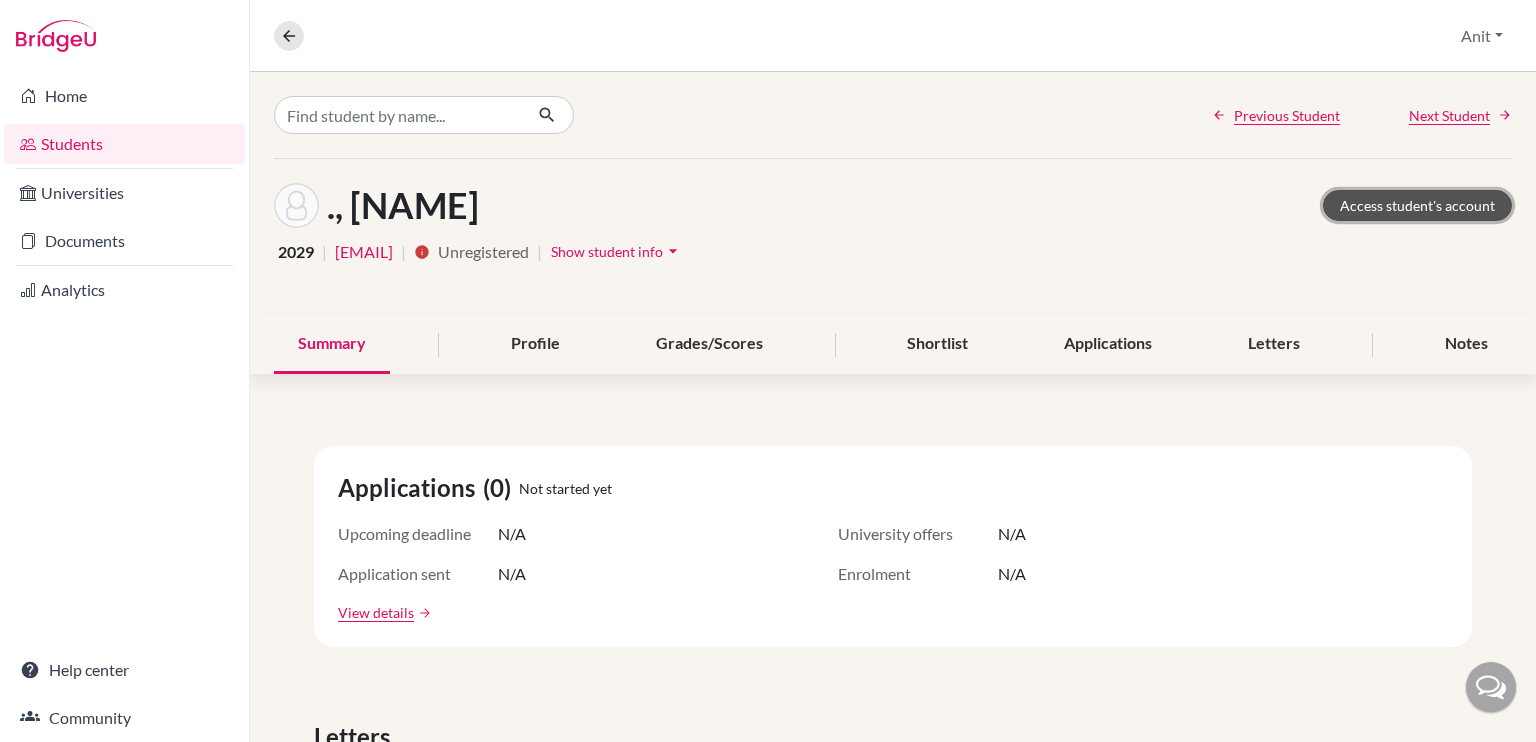 click on "Access student's account" at bounding box center (1417, 205) 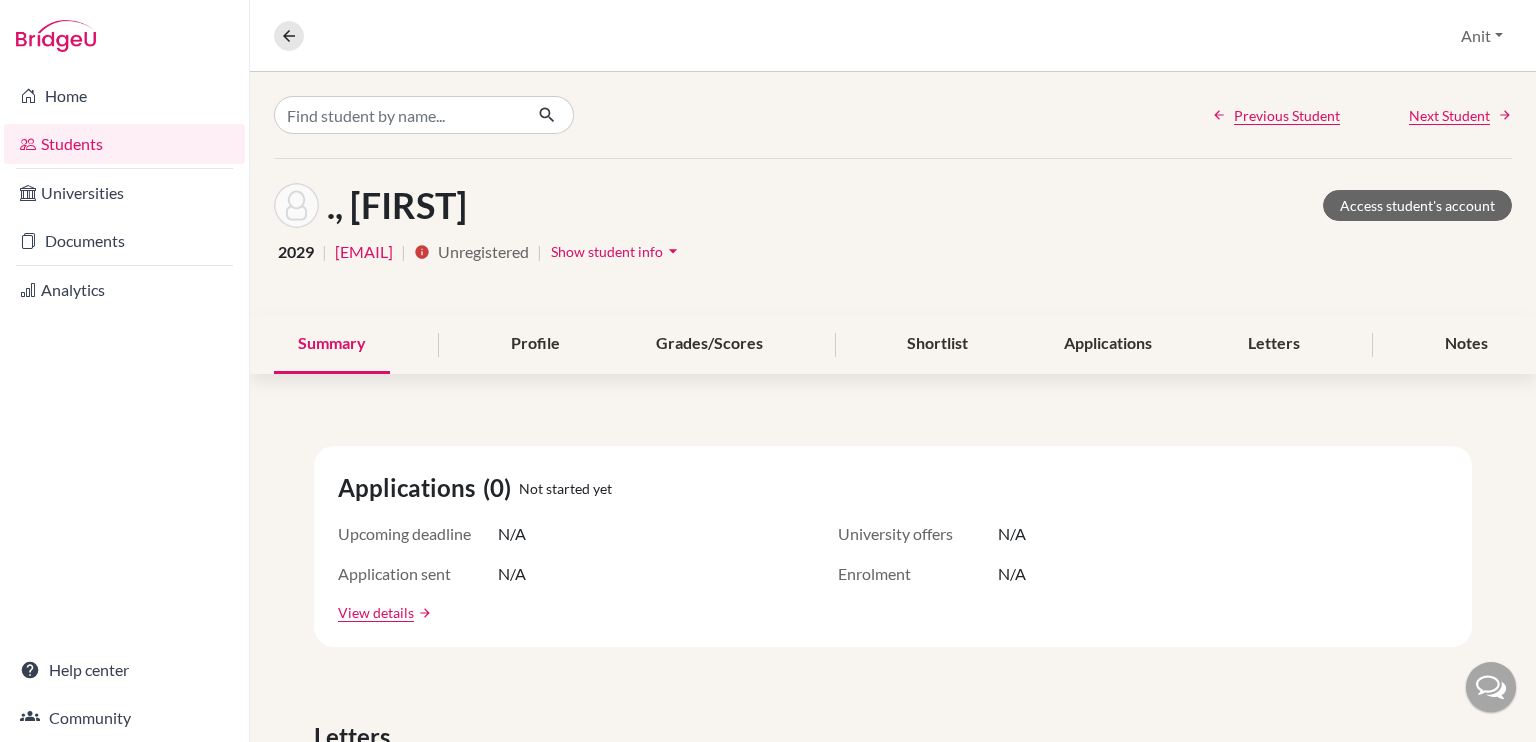 scroll, scrollTop: 0, scrollLeft: 0, axis: both 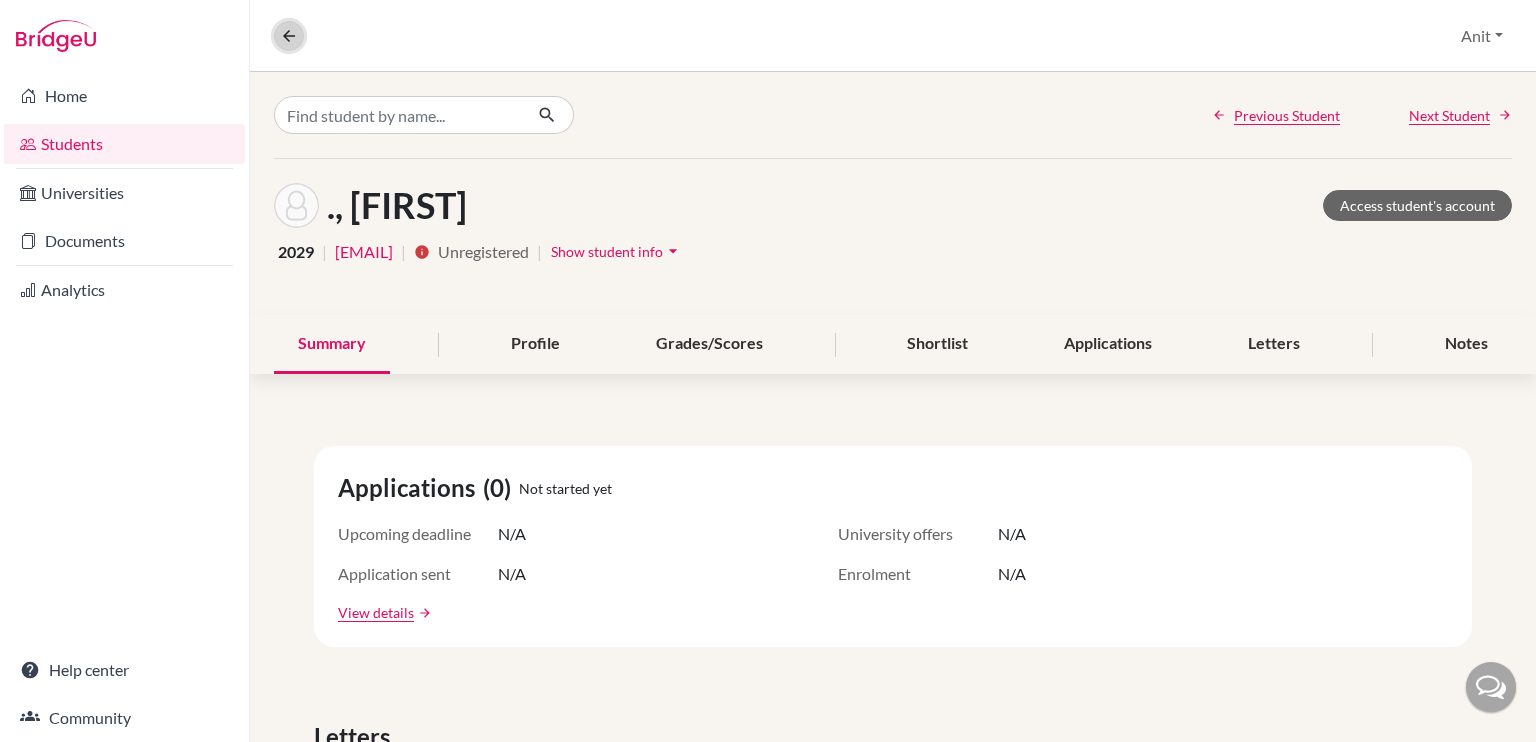 click at bounding box center [289, 36] 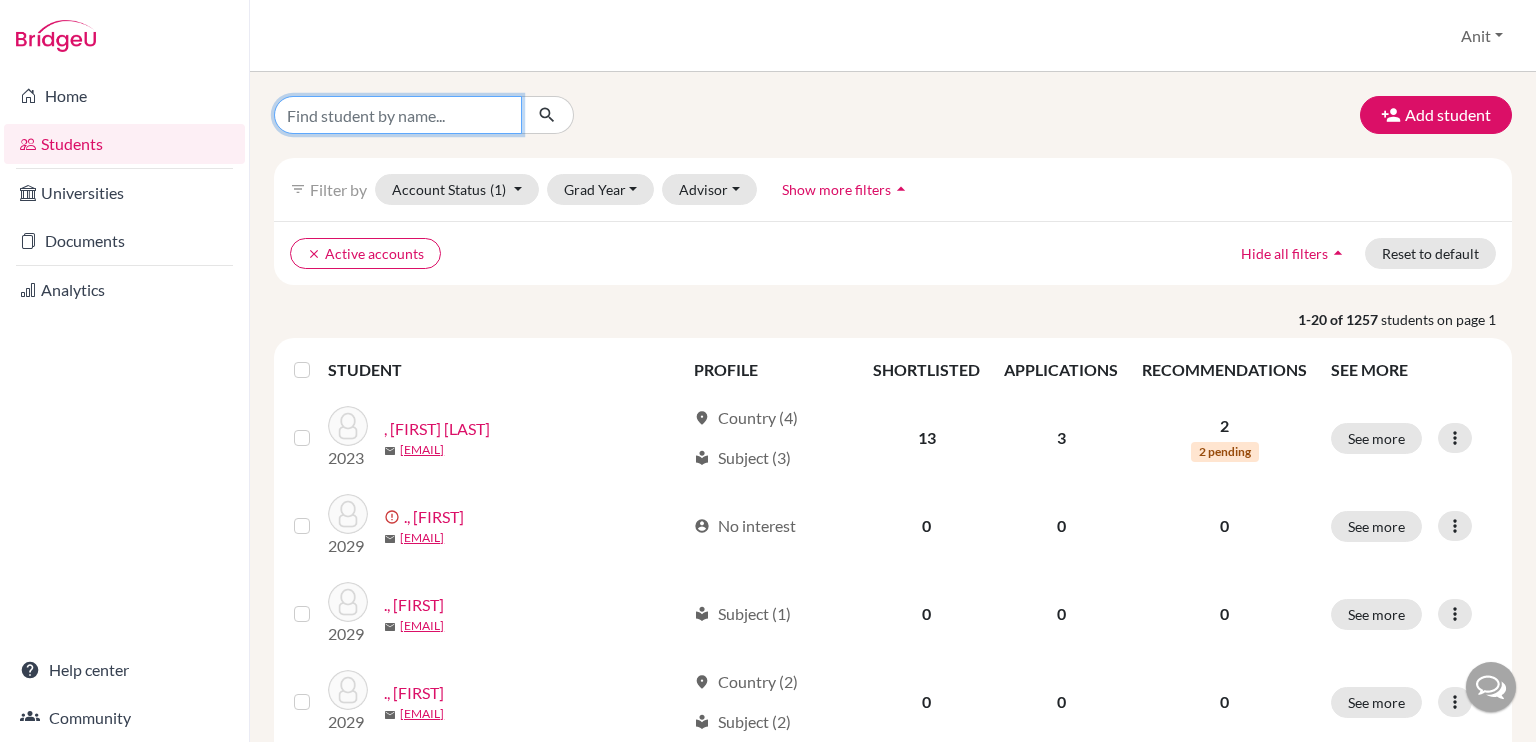 click at bounding box center (398, 115) 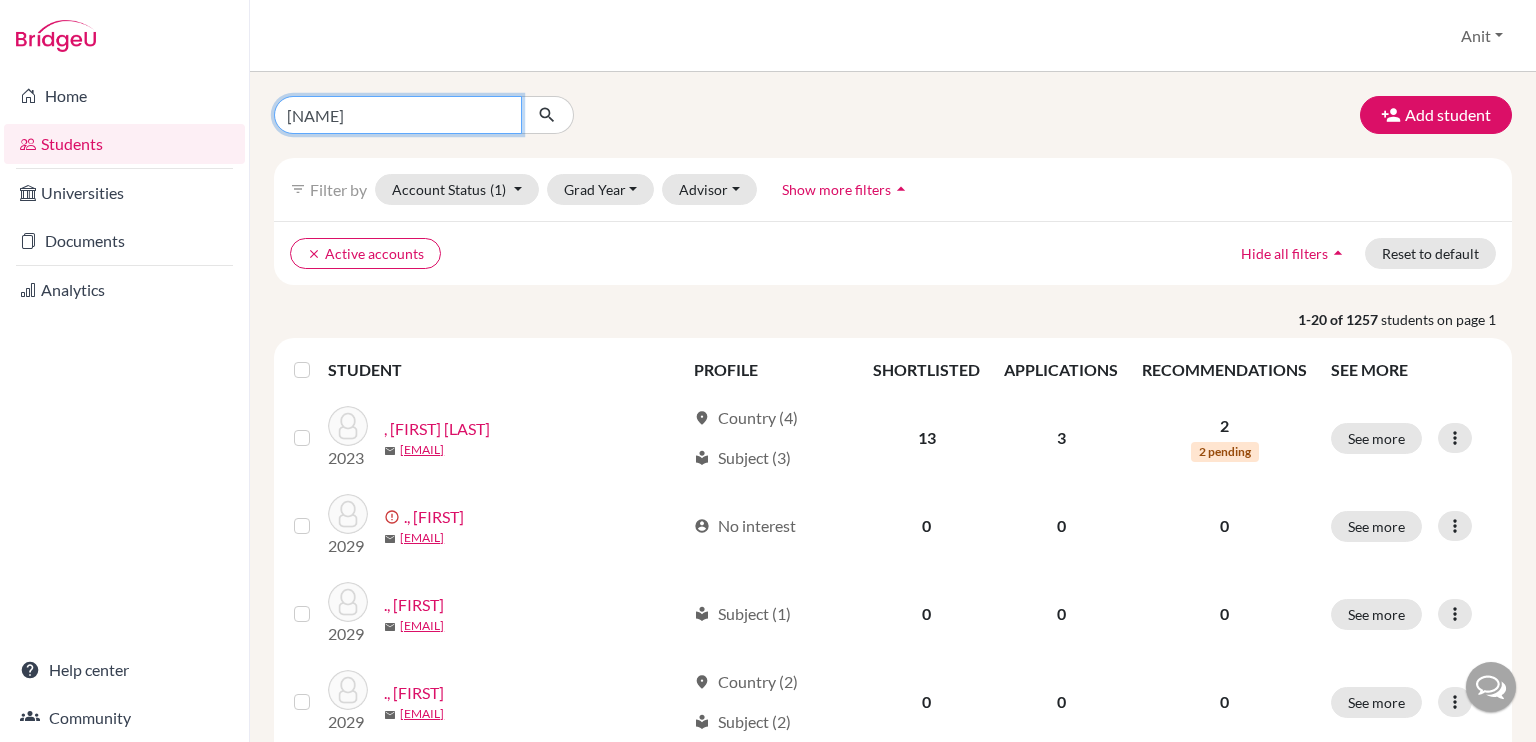 type on "[NAME]" 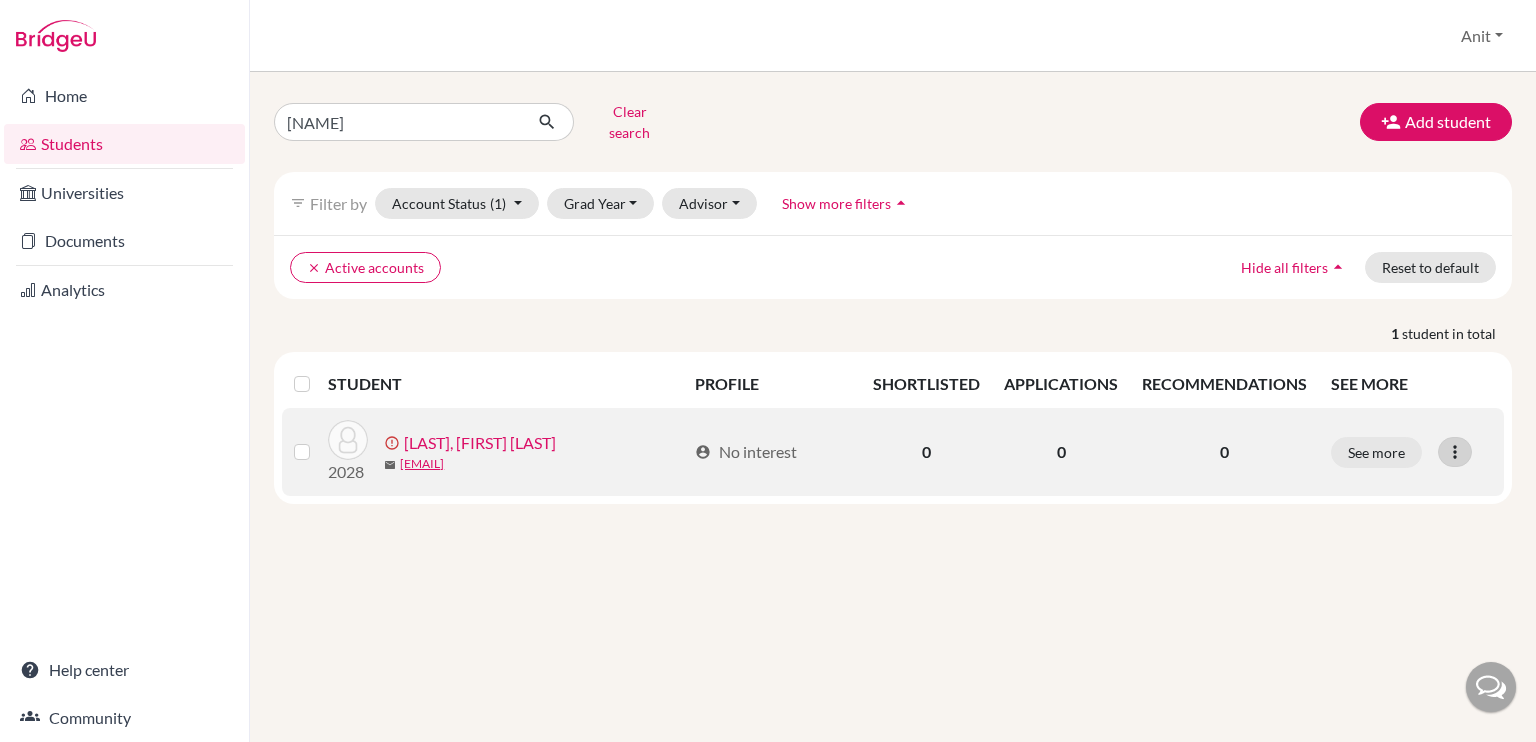 click at bounding box center (1455, 452) 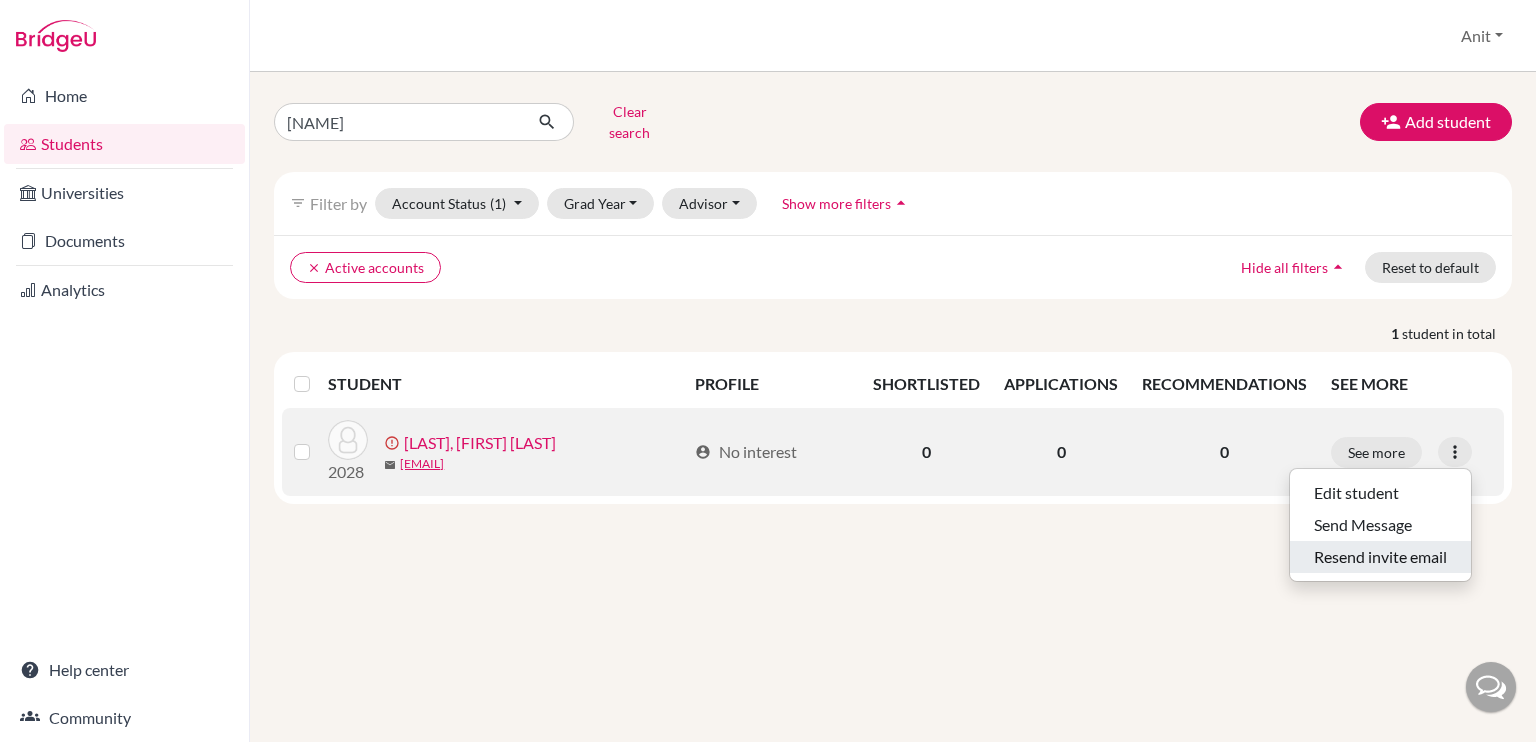 click on "Resend invite email" at bounding box center (1380, 557) 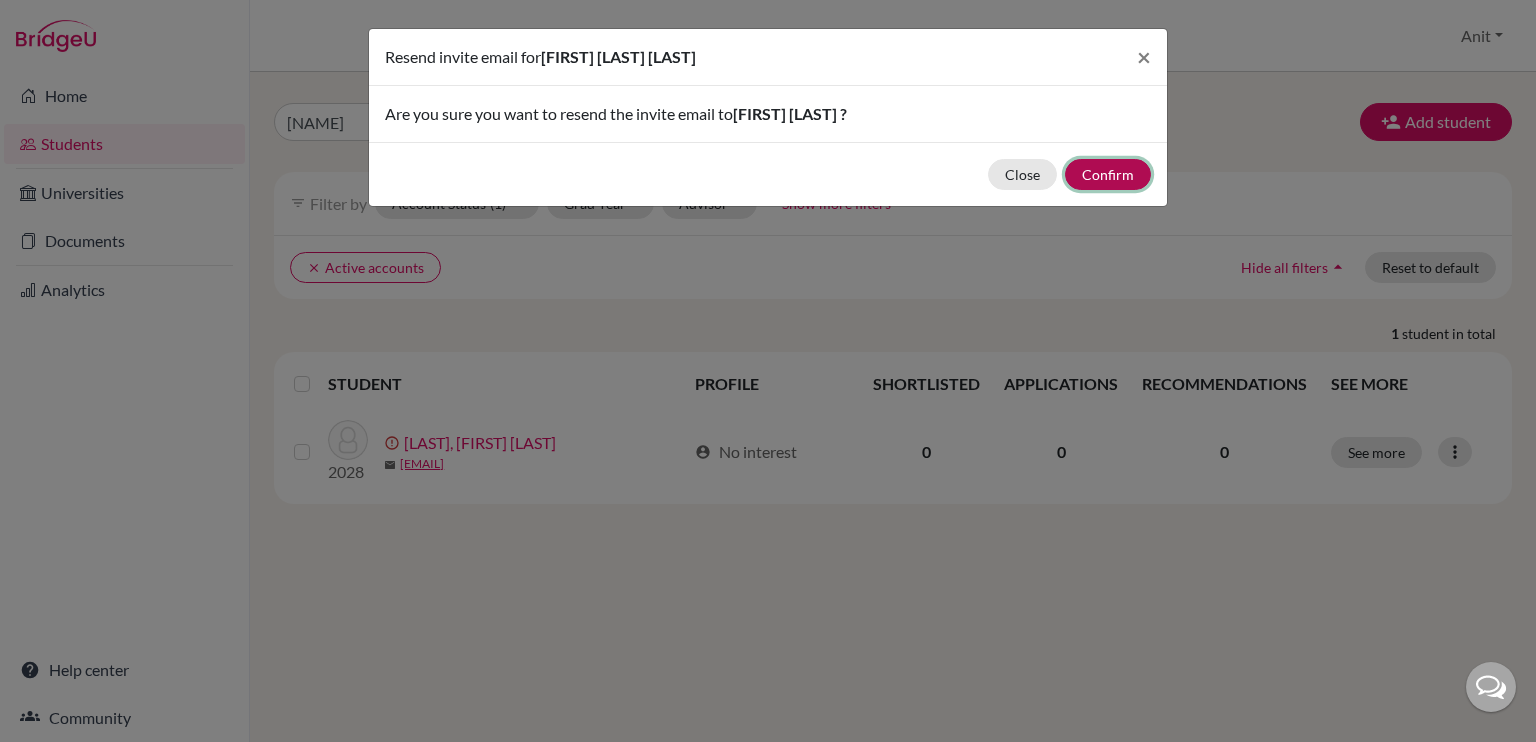 click on "Confirm" at bounding box center (1108, 174) 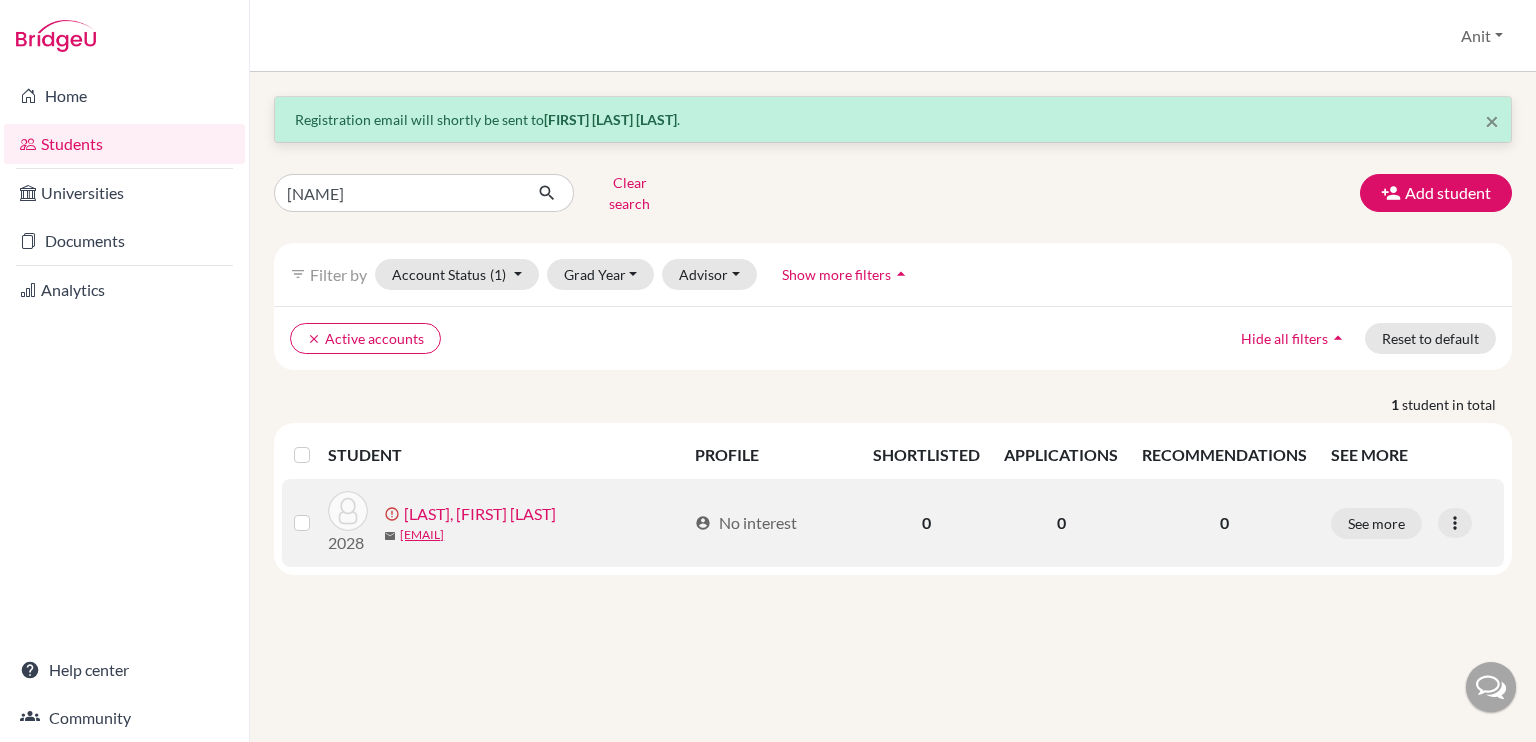 click on "[LAST],    	 [FIRST] [LAST]" at bounding box center [480, 514] 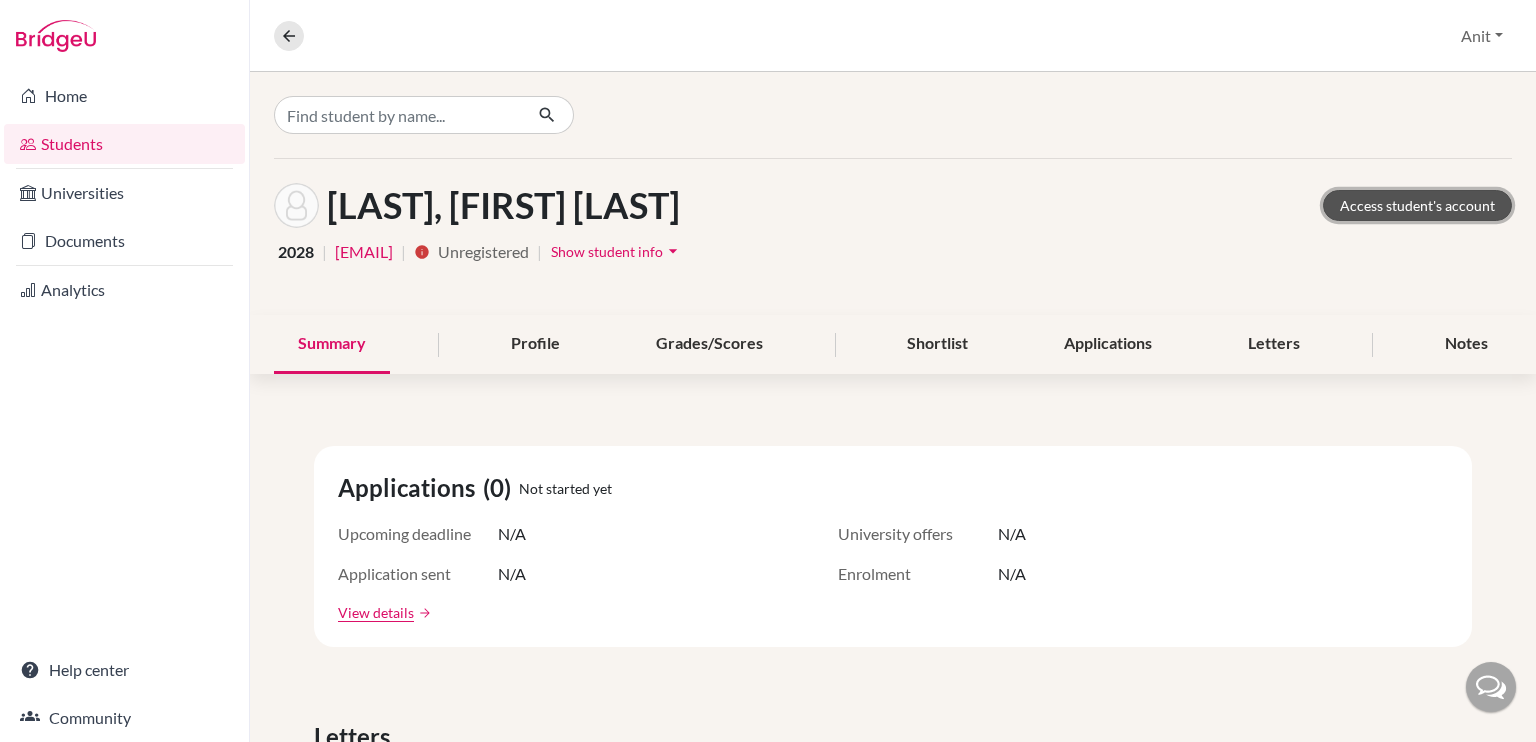 click on "Access student's account" at bounding box center (1417, 205) 